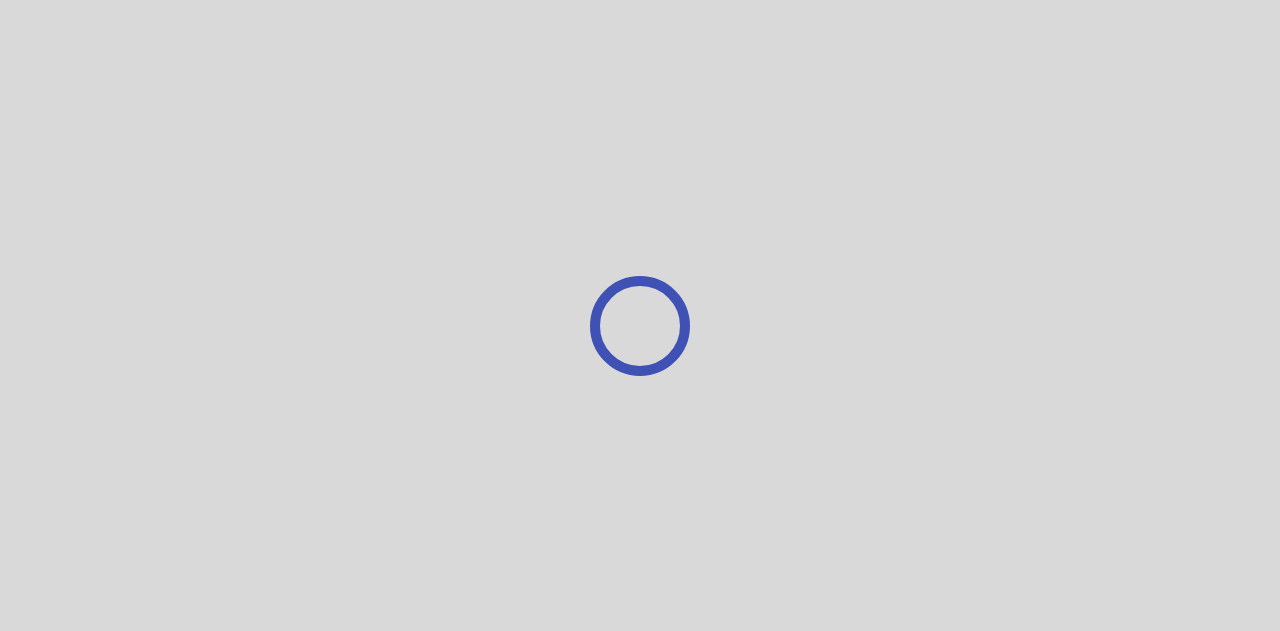 scroll, scrollTop: 0, scrollLeft: 0, axis: both 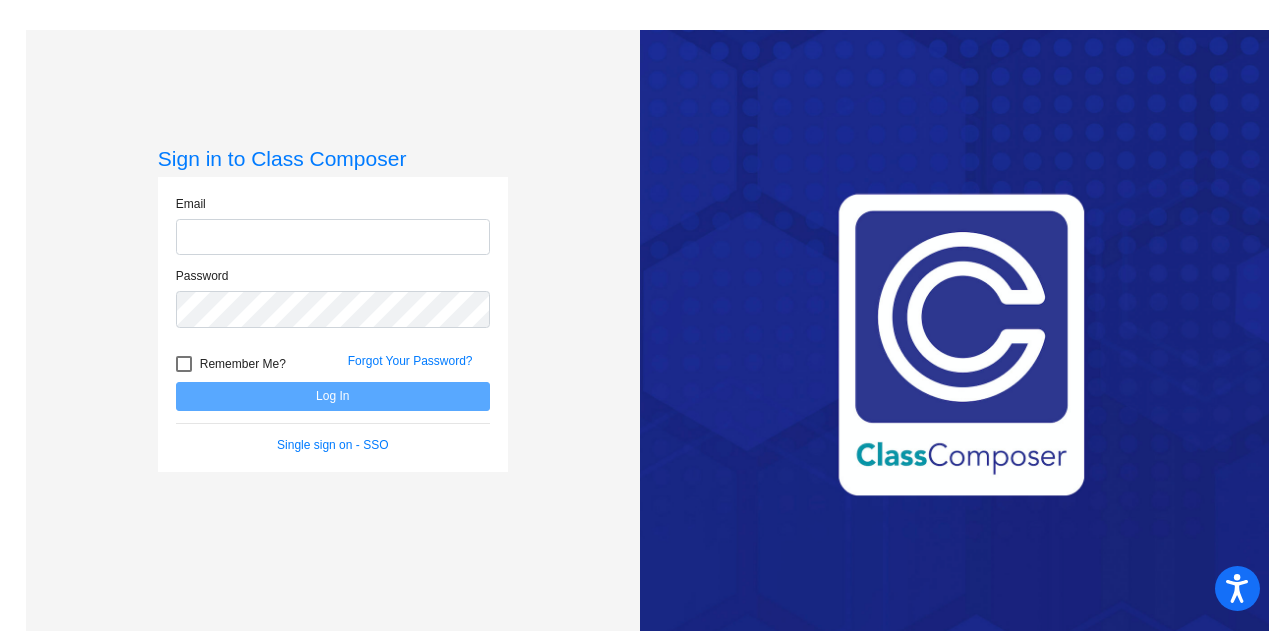 type on "[EMAIL_ADDRESS][PERSON_NAME][DOMAIN_NAME]" 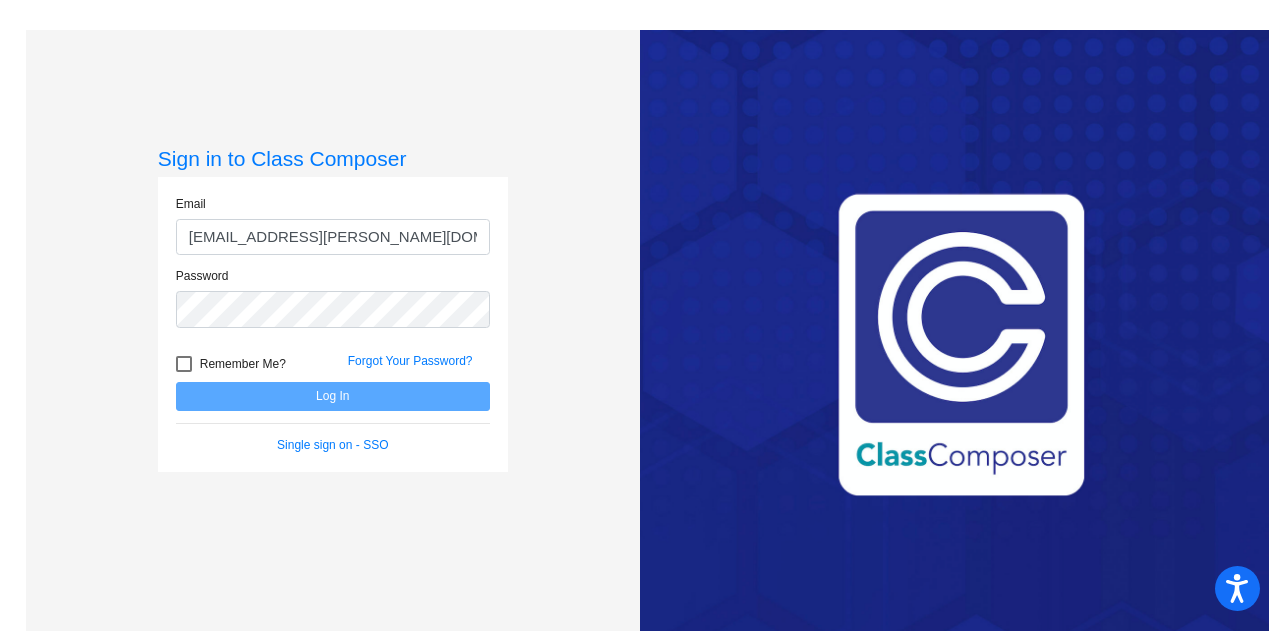 click on "Email [EMAIL_ADDRESS][PERSON_NAME][DOMAIN_NAME] Password   Remember Me? Forgot Your Password?  Log In   Single sign on - SSO" 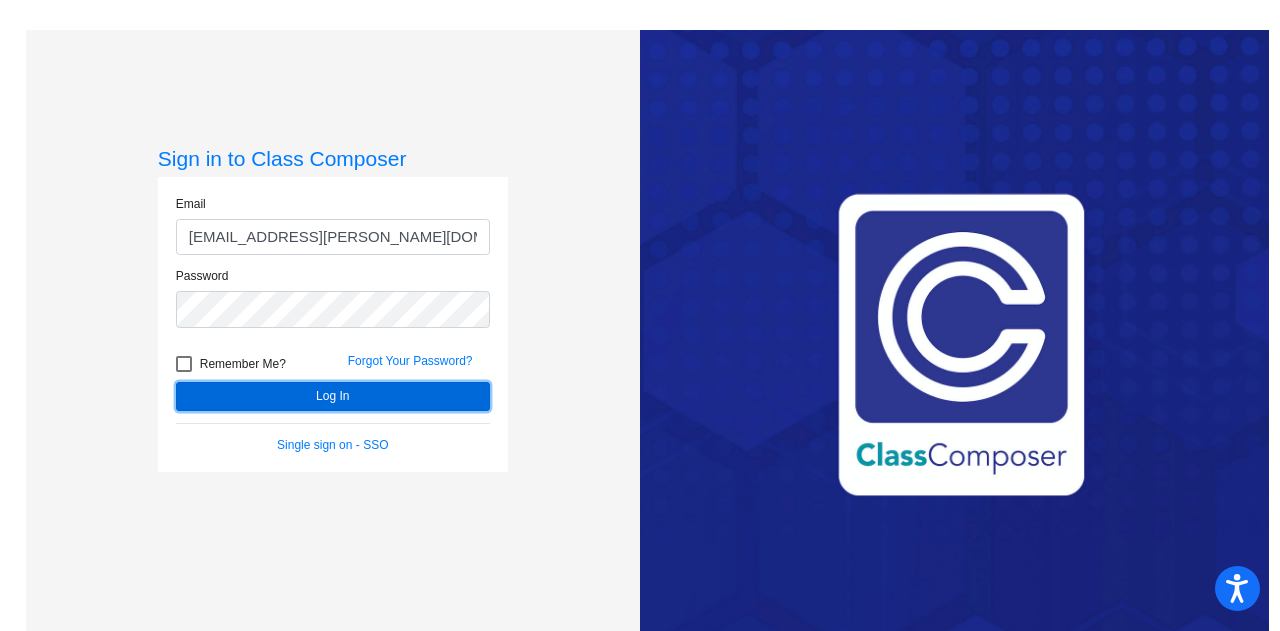 click on "Log In" 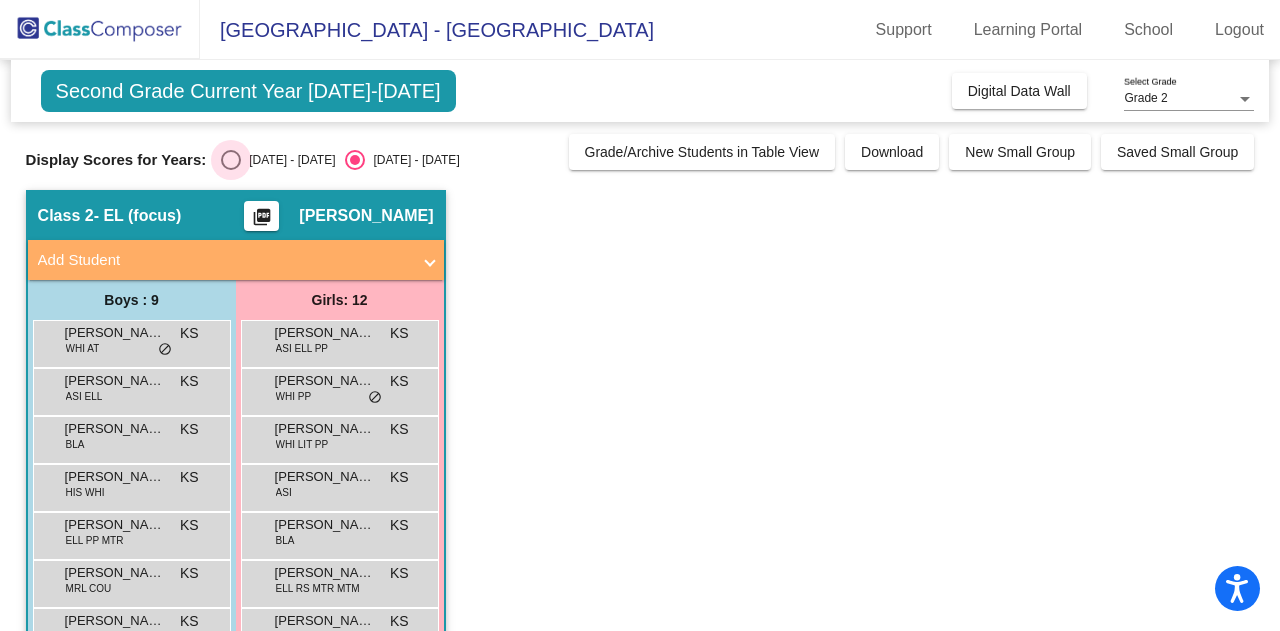 click on "[DATE] - [DATE]" at bounding box center (288, 160) 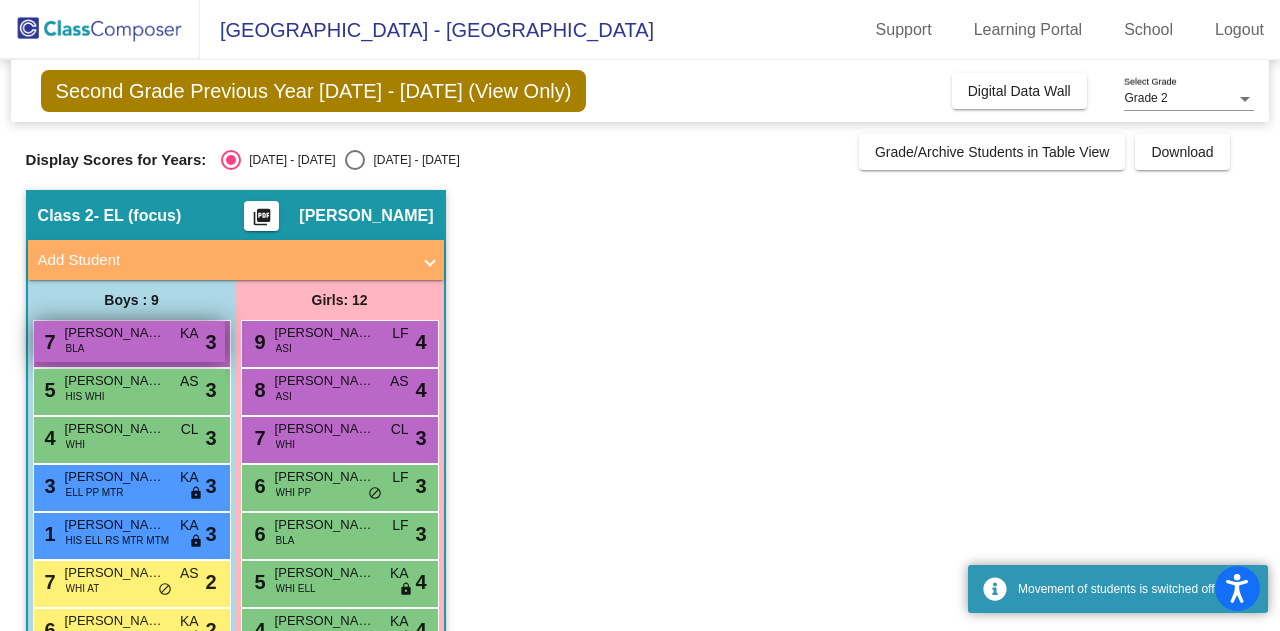 click on "[PERSON_NAME]" at bounding box center [115, 333] 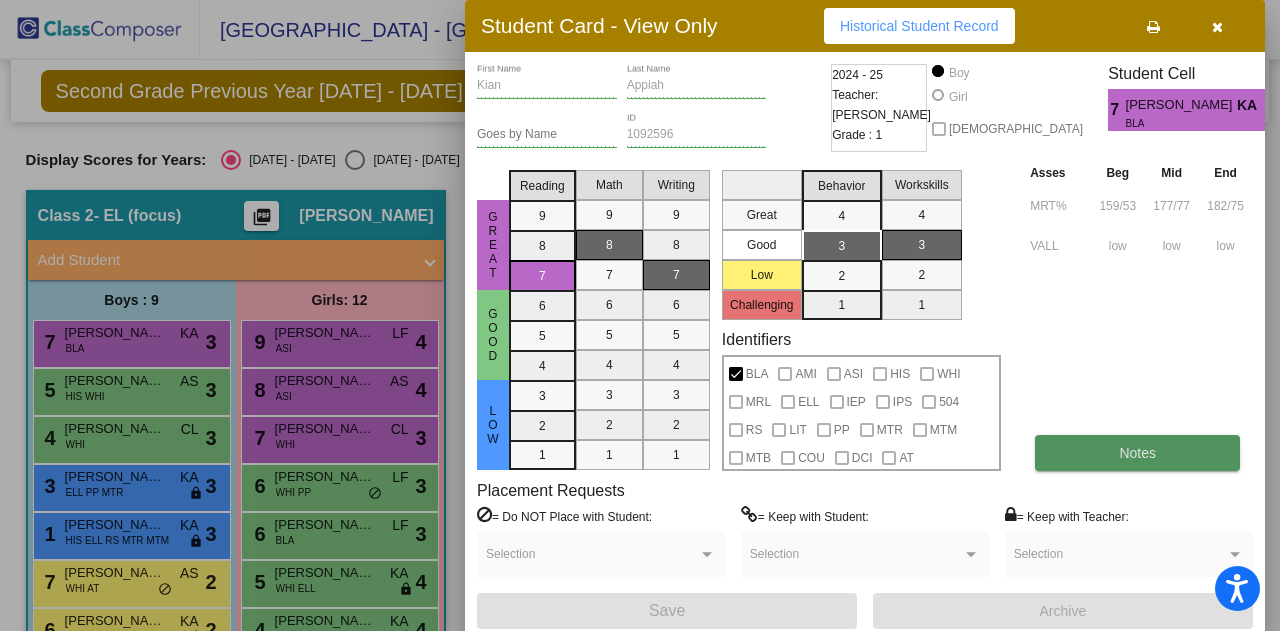 click on "Notes" at bounding box center (1137, 453) 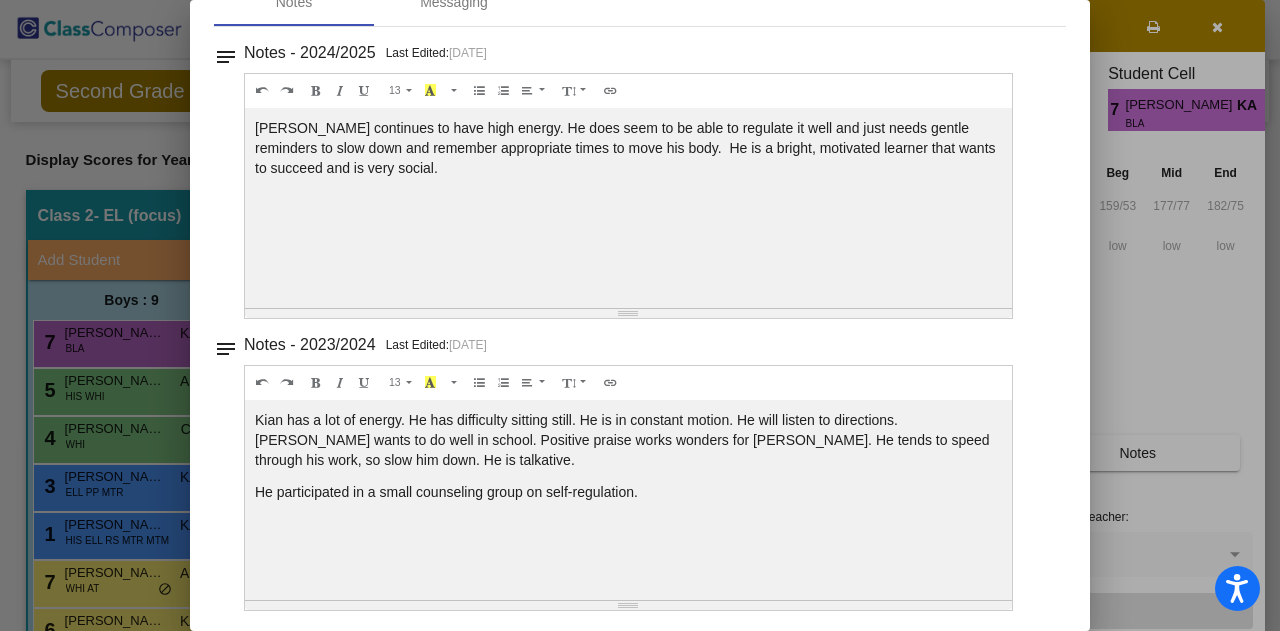scroll, scrollTop: 10, scrollLeft: 0, axis: vertical 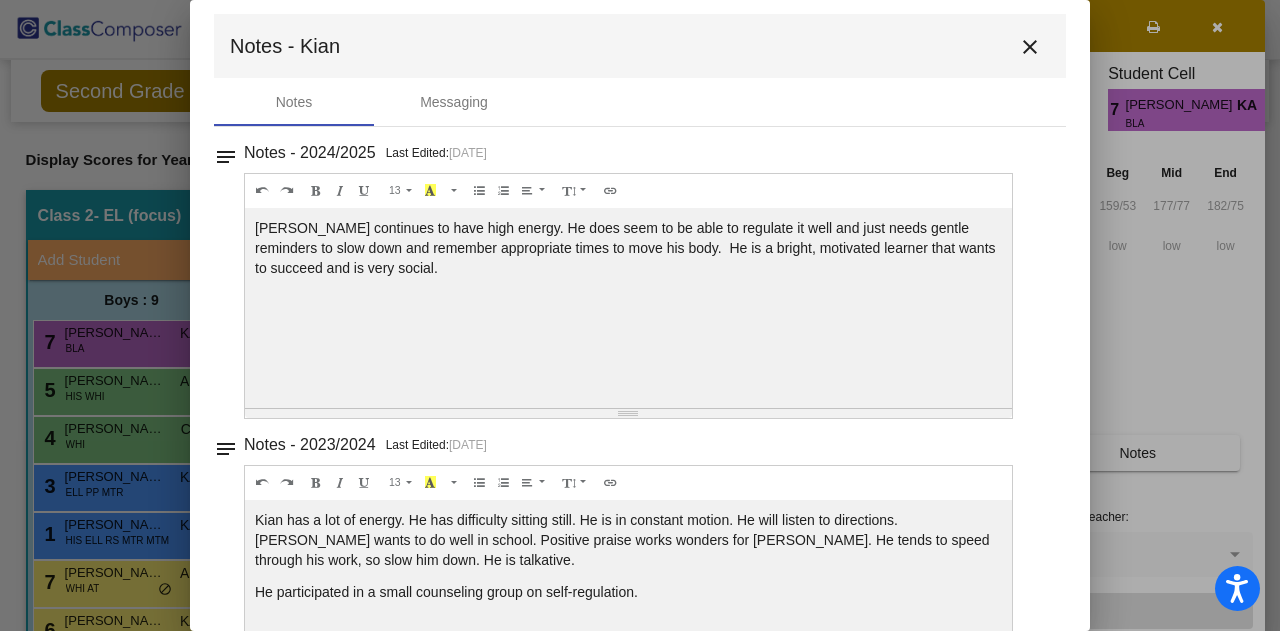 click on "close" at bounding box center (1030, 47) 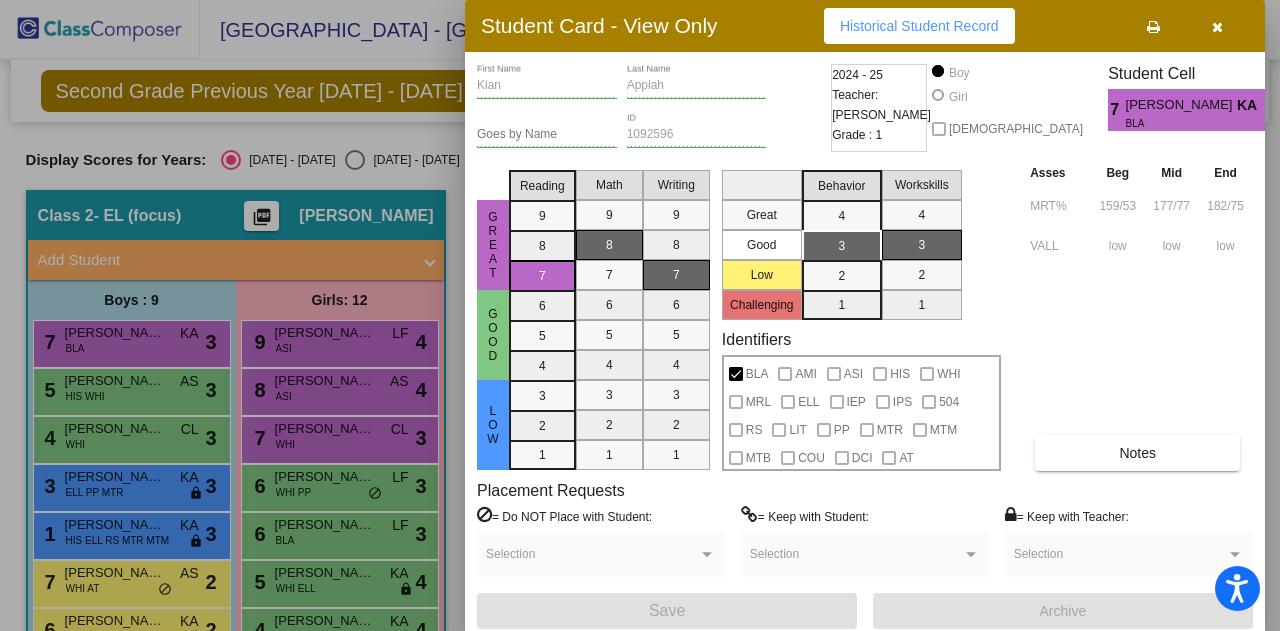 click at bounding box center [640, 315] 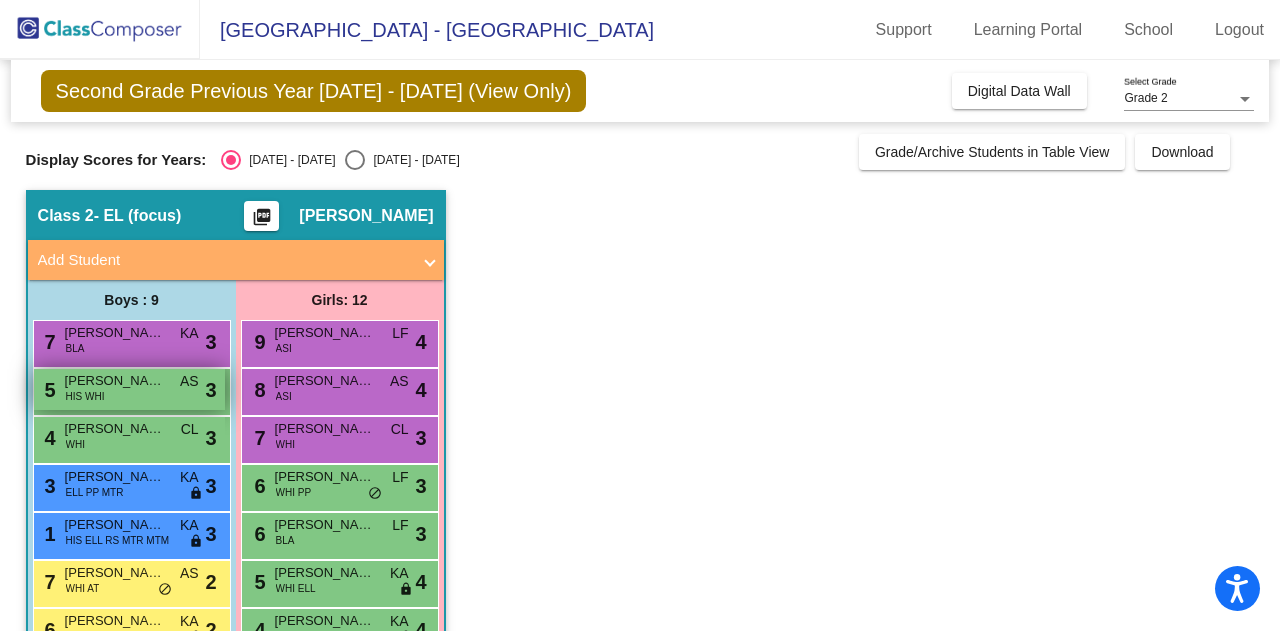 click on "5 [PERSON_NAME] HIS WHI AS lock do_not_disturb_alt 3" at bounding box center (129, 389) 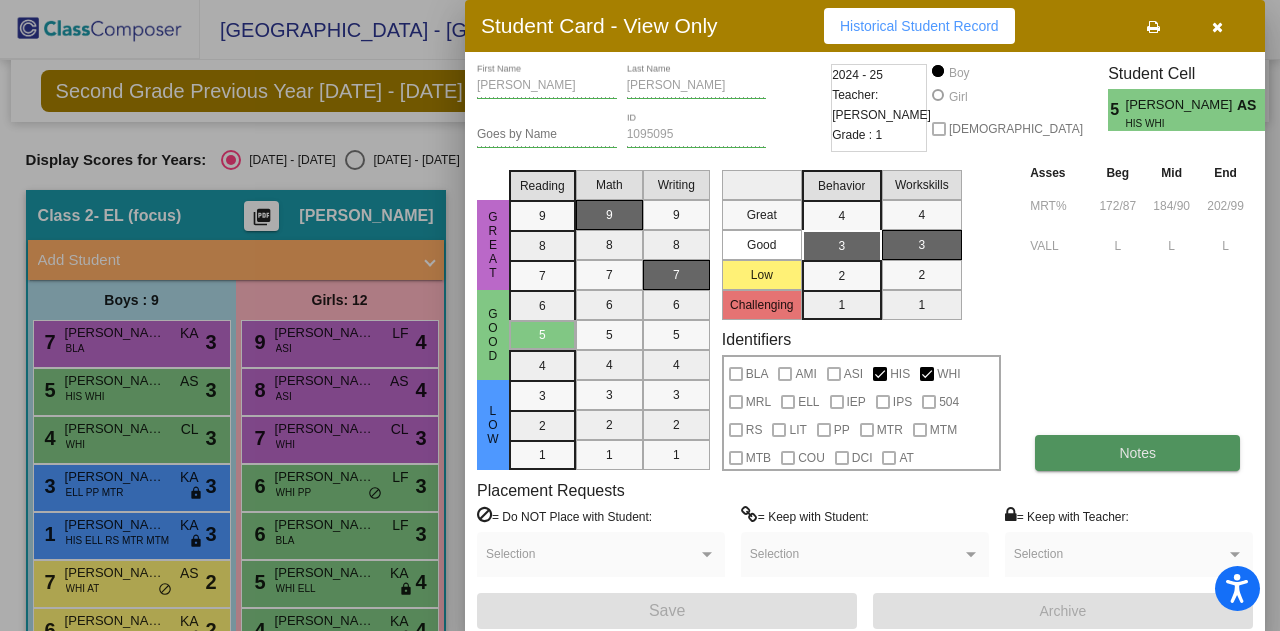 click on "Notes" at bounding box center [1137, 453] 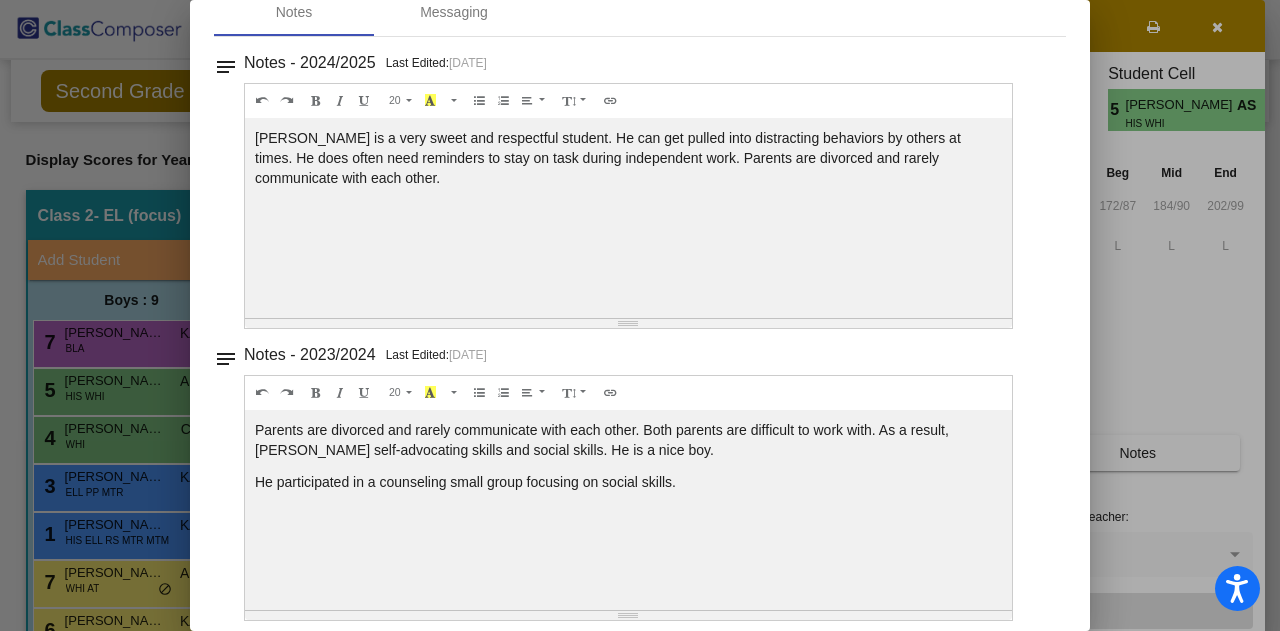 scroll, scrollTop: 0, scrollLeft: 0, axis: both 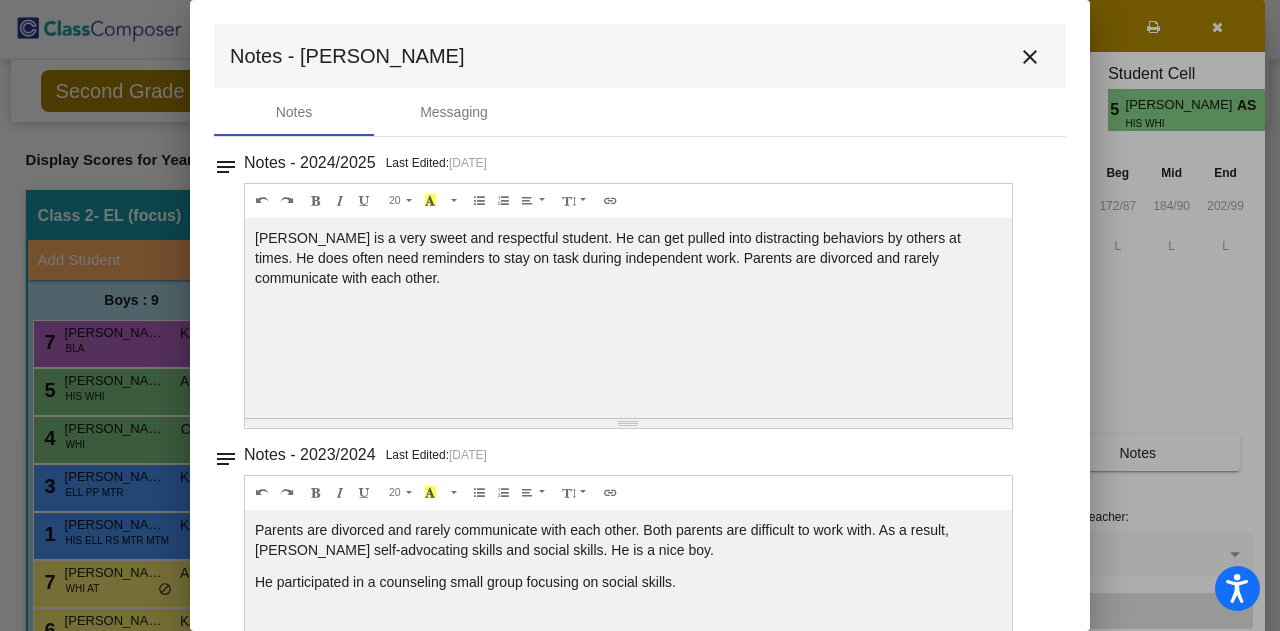 click on "Notes - [PERSON_NAME] close" at bounding box center [640, 56] 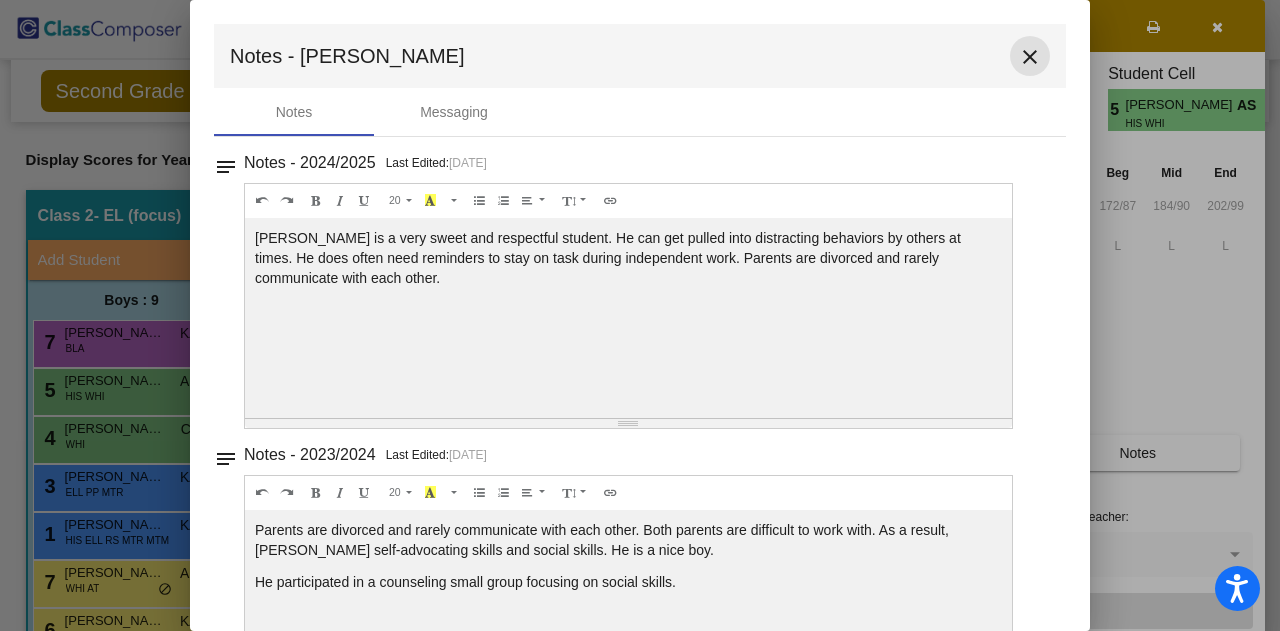 click on "close" at bounding box center [1030, 57] 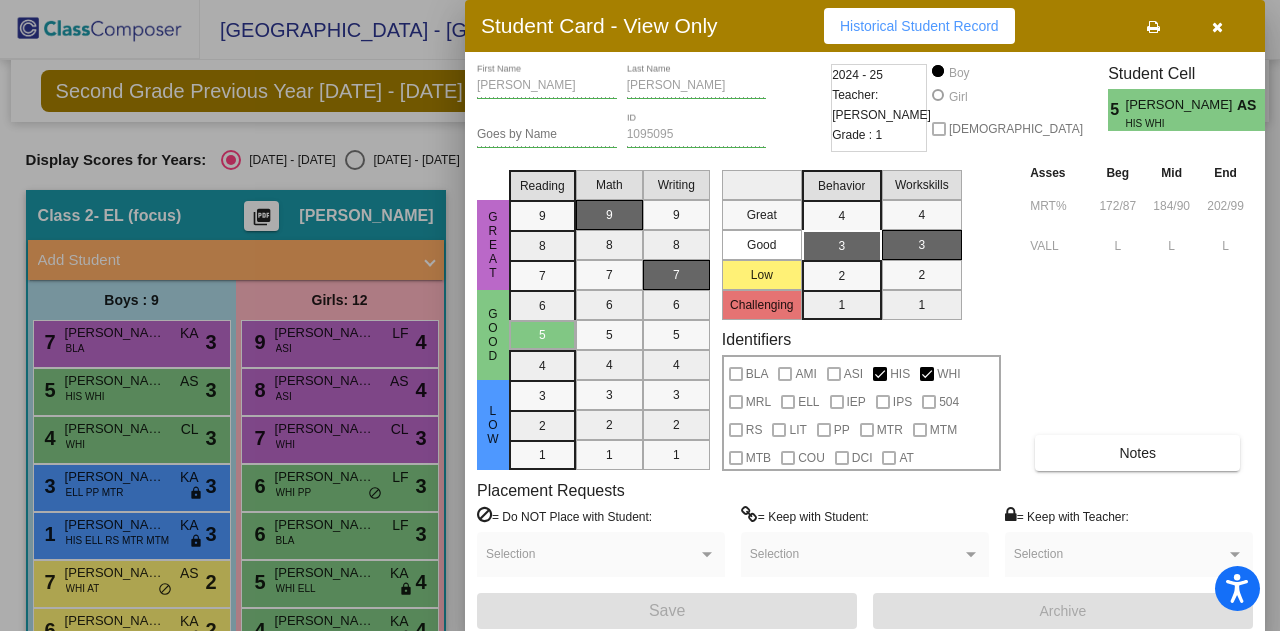 click at bounding box center (640, 315) 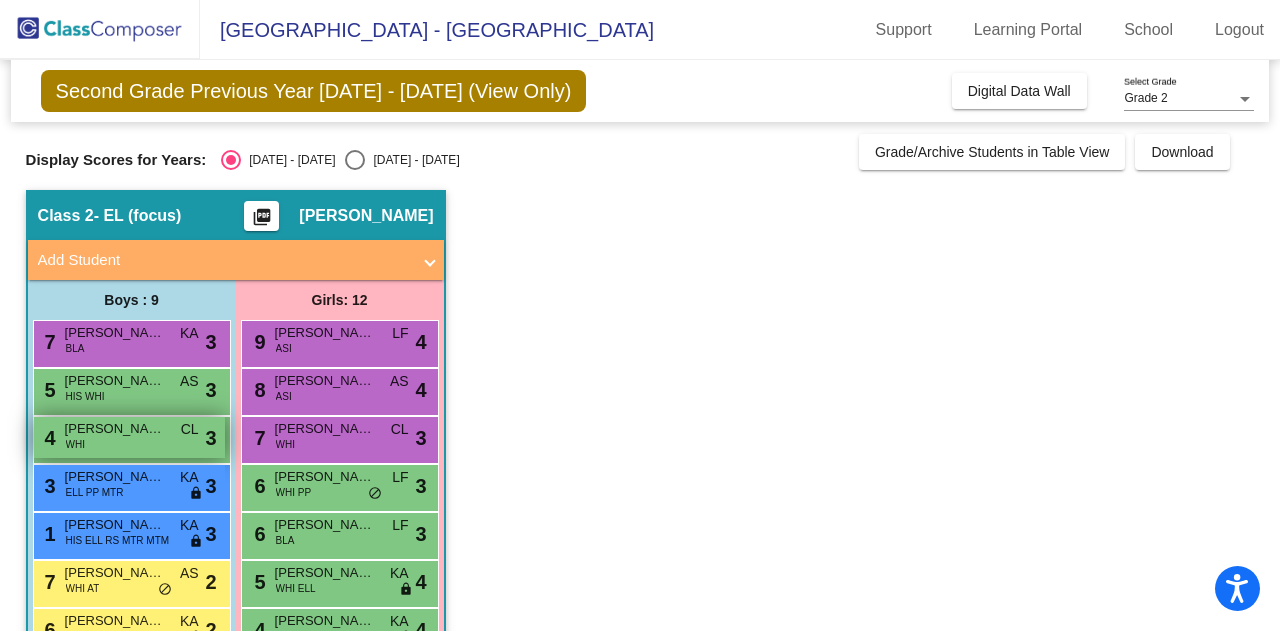click on "[PERSON_NAME] Jaxson [PERSON_NAME]" at bounding box center (115, 429) 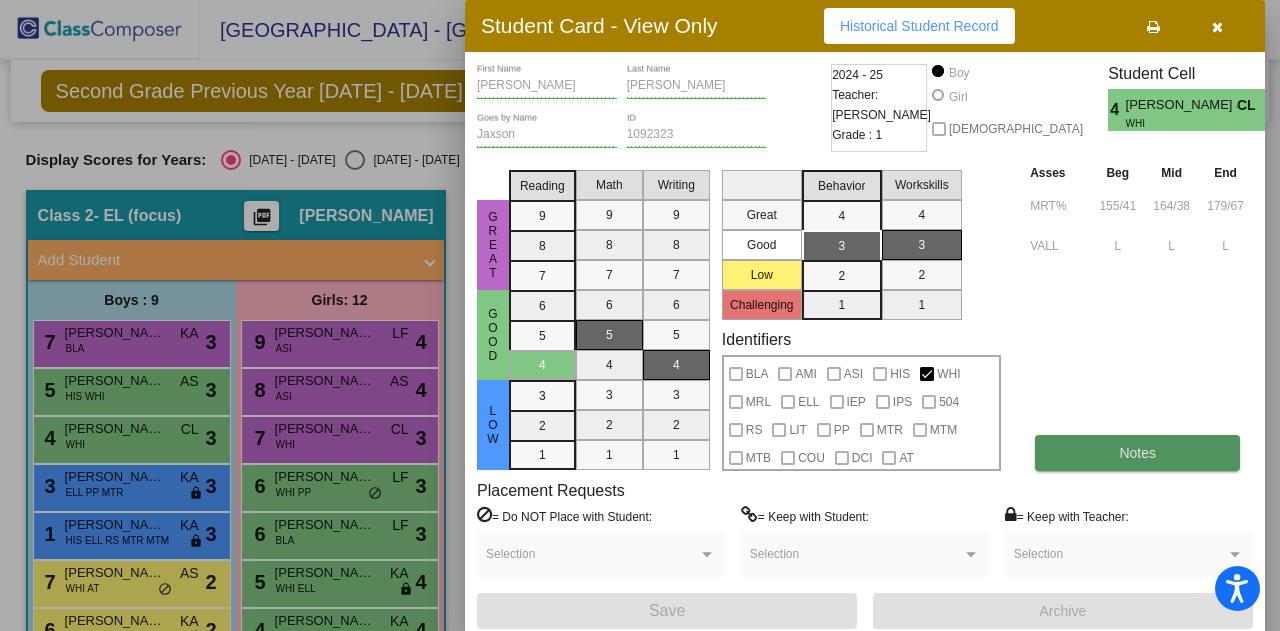 click on "Notes" at bounding box center (1137, 453) 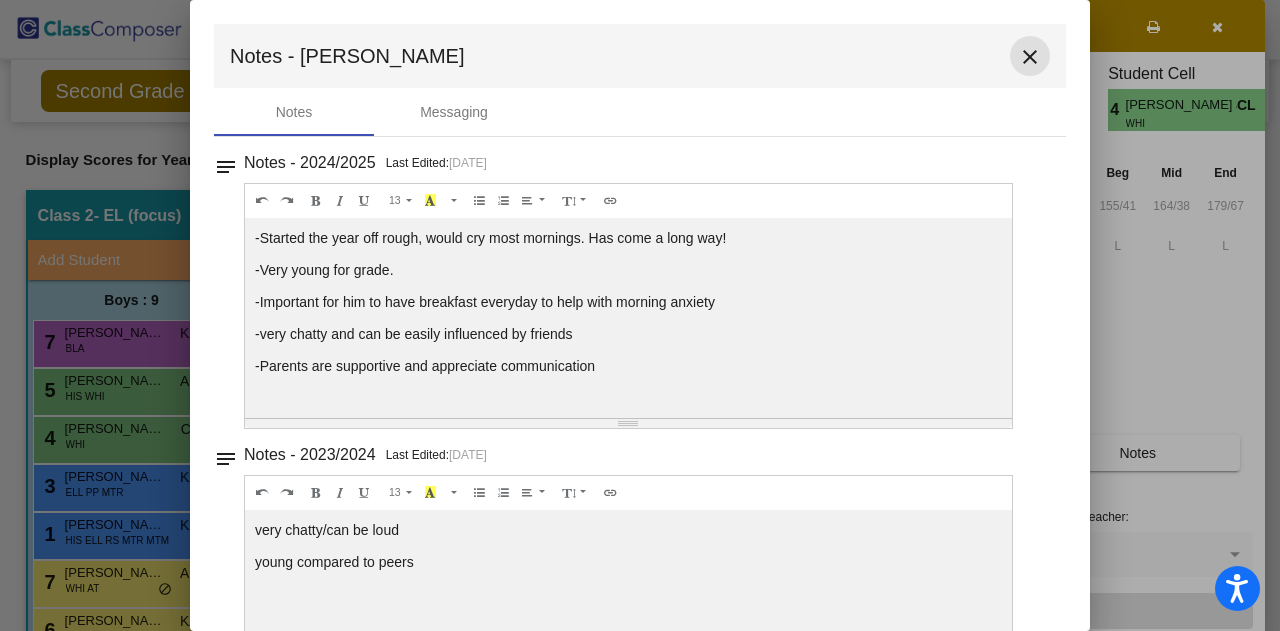 click on "close" at bounding box center [1030, 57] 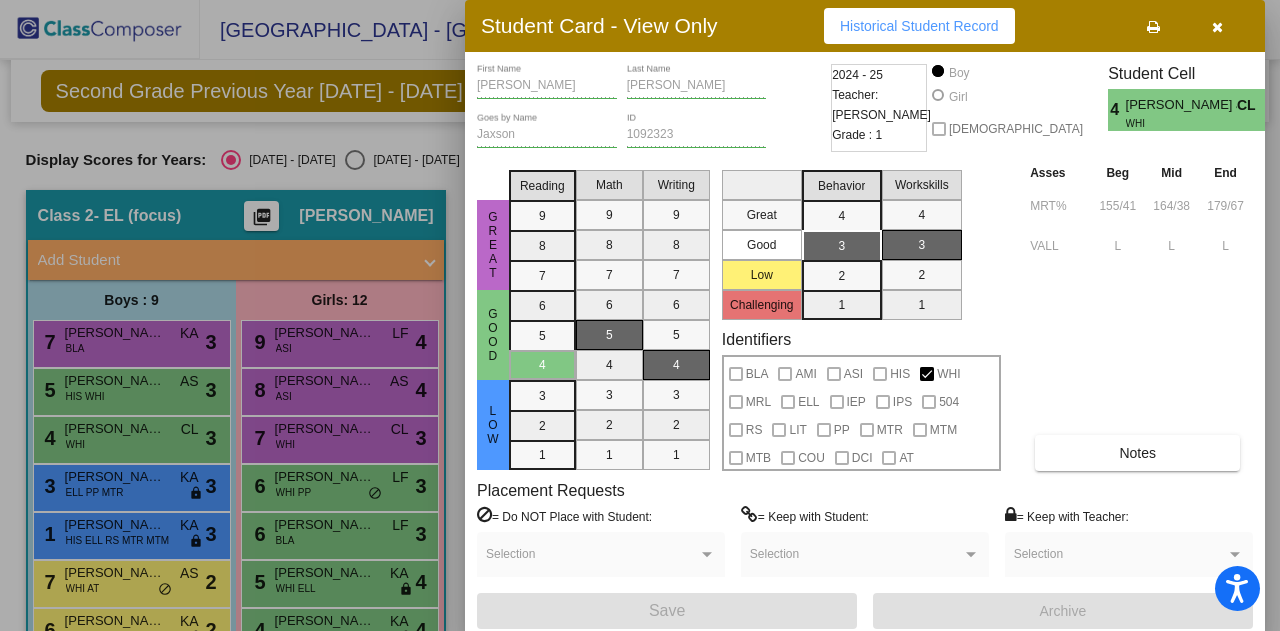 click at bounding box center [640, 315] 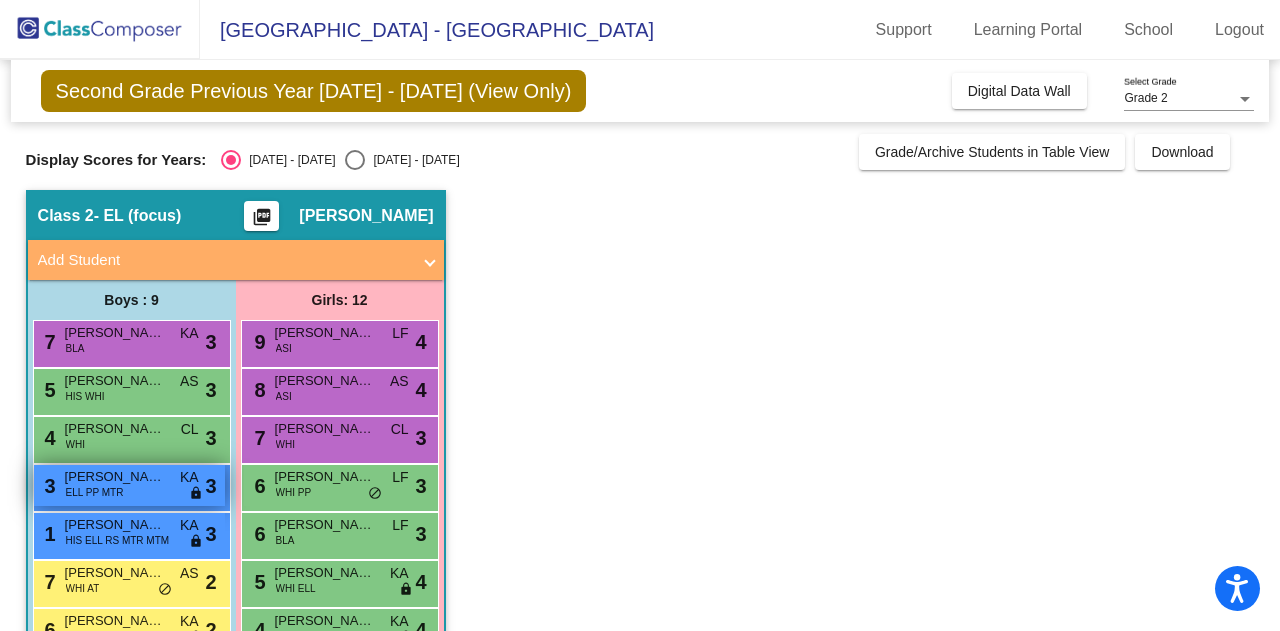 click on "3 Mehran [PERSON_NAME] PP MTR KA lock do_not_disturb_alt 3" at bounding box center [129, 485] 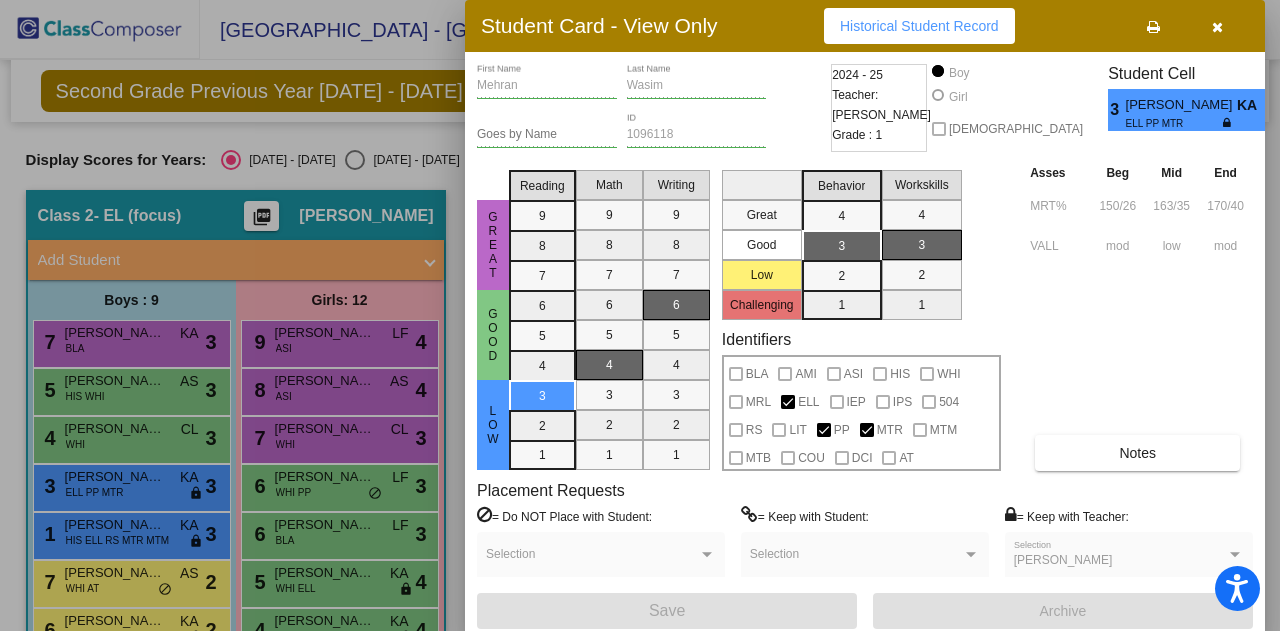 click on "[PERSON_NAME] First Name [PERSON_NAME] Last Name Goes by Name 1096118 ID 2024 - 25 Teacher: [PERSON_NAME] Grade : 1   Boy   Girl   [DEMOGRAPHIC_DATA] Student Cell 3 [PERSON_NAME] [PERSON_NAME] PP MTR 3  Great   Good   Low  Reading 9 8 7 6 5 4 3 2 1 Math 9 8 7 6 5 4 3 2 1 Writing 9 8 7 6 5 4 3 2 1 Great Good Low Challenging Behavior 4 3 2 1 Workskills 4 3 2 1 Identifiers   BLA   AMI   ASI   HIS   WHI   MRL   ELL   IEP   IPS   504   RS   LIT   PP   MTR   MTM   MTB   COU   DCI   AT Asses Beg Mid End MRT% 150/26 163/35 170/40 VALL mod low mod  Notes  Placement Requests  = Do NOT Place with Student:   Selection  = Keep with Student:   Selection  = Keep with Teacher: [PERSON_NAME] Selection  Save   Archive" at bounding box center (865, 346) 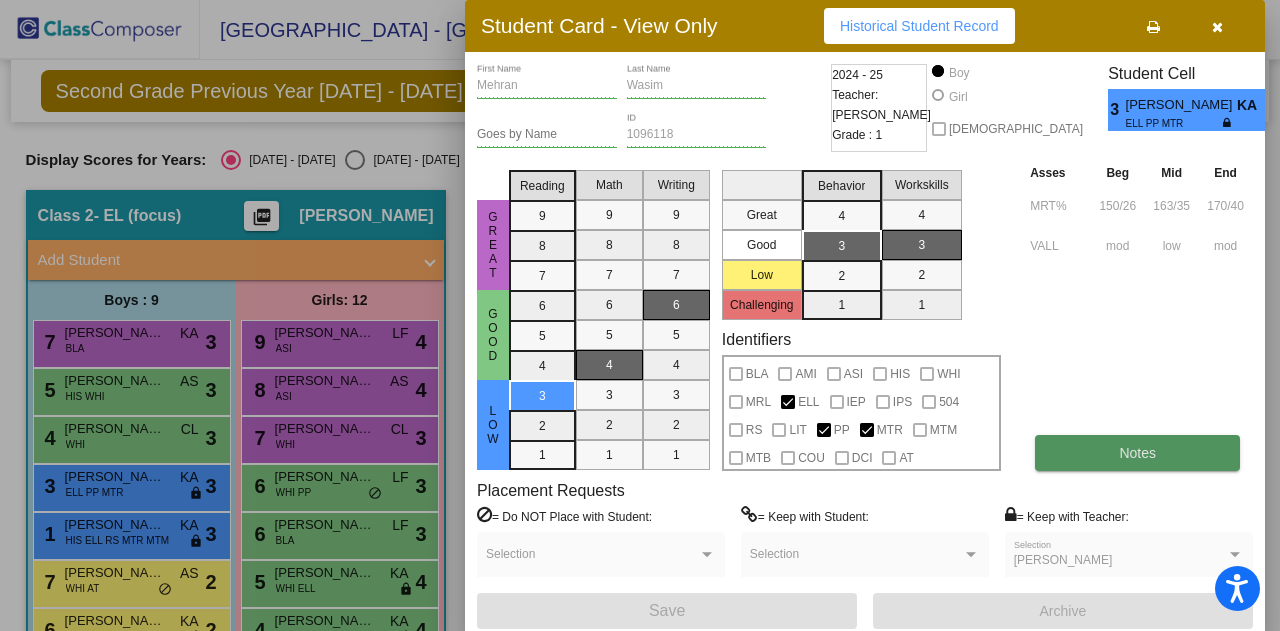 click on "Notes" at bounding box center (1137, 453) 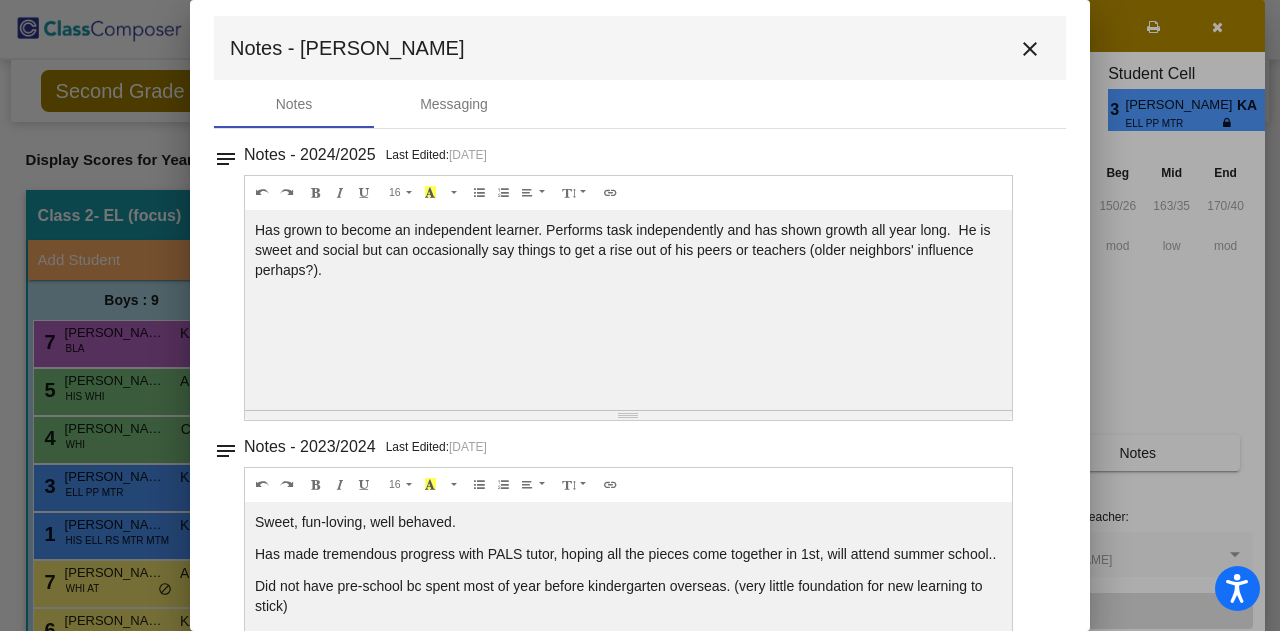 scroll, scrollTop: 0, scrollLeft: 0, axis: both 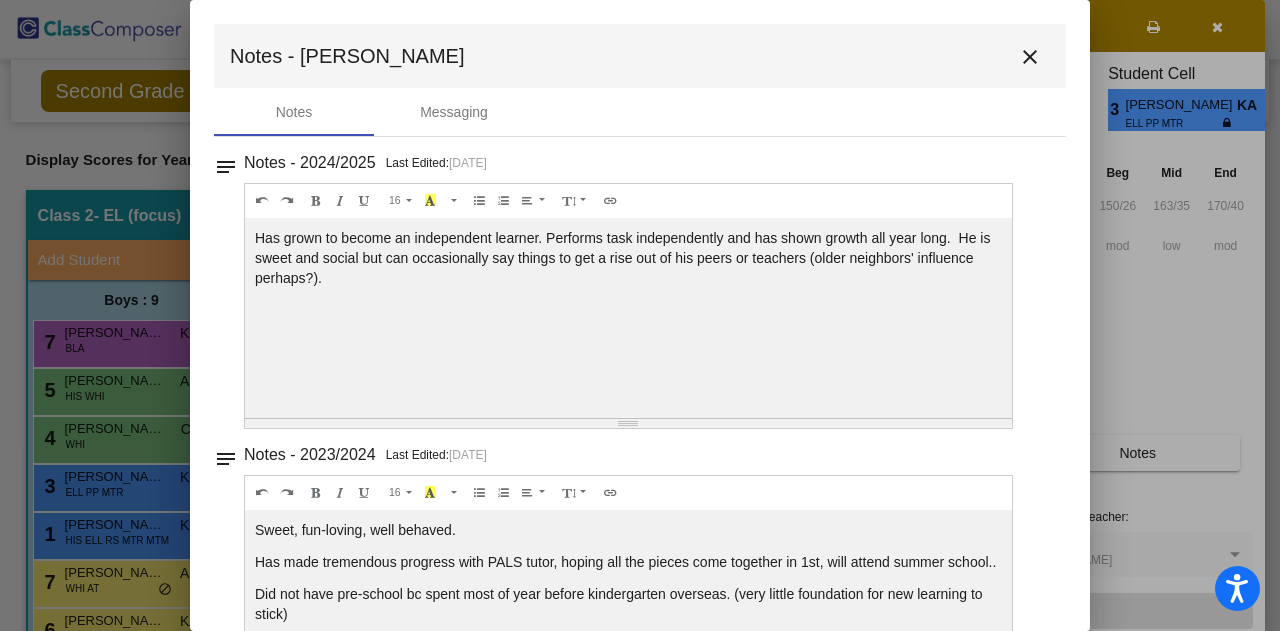 click on "close" at bounding box center (1030, 57) 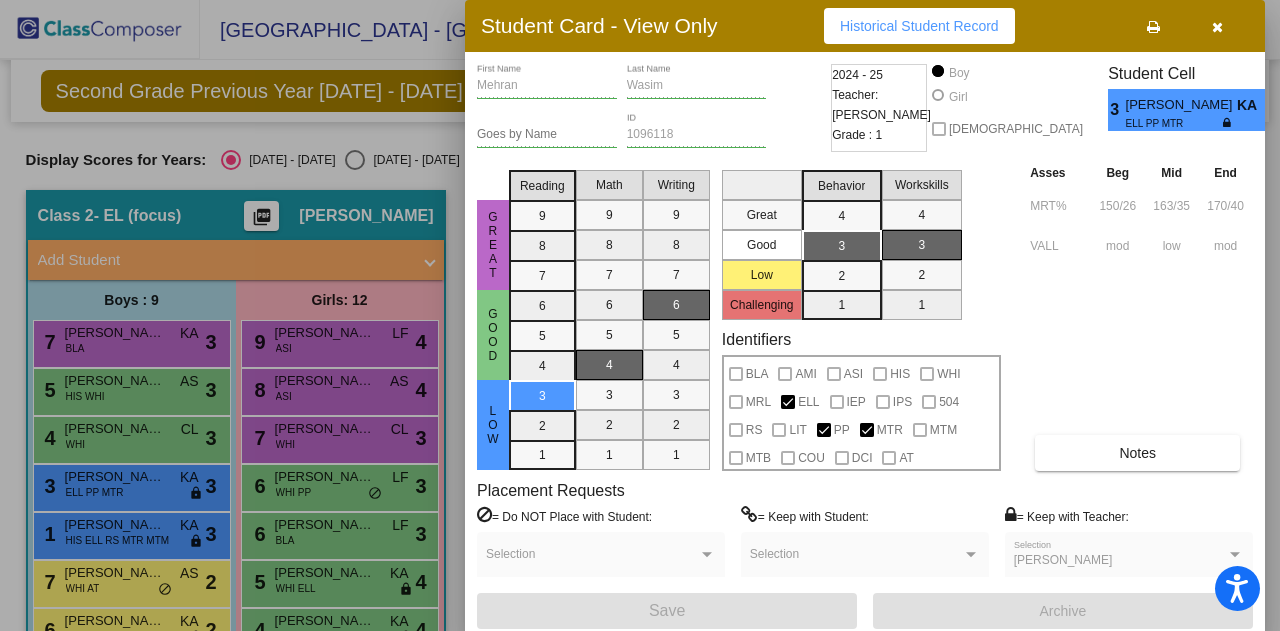 click at bounding box center (640, 315) 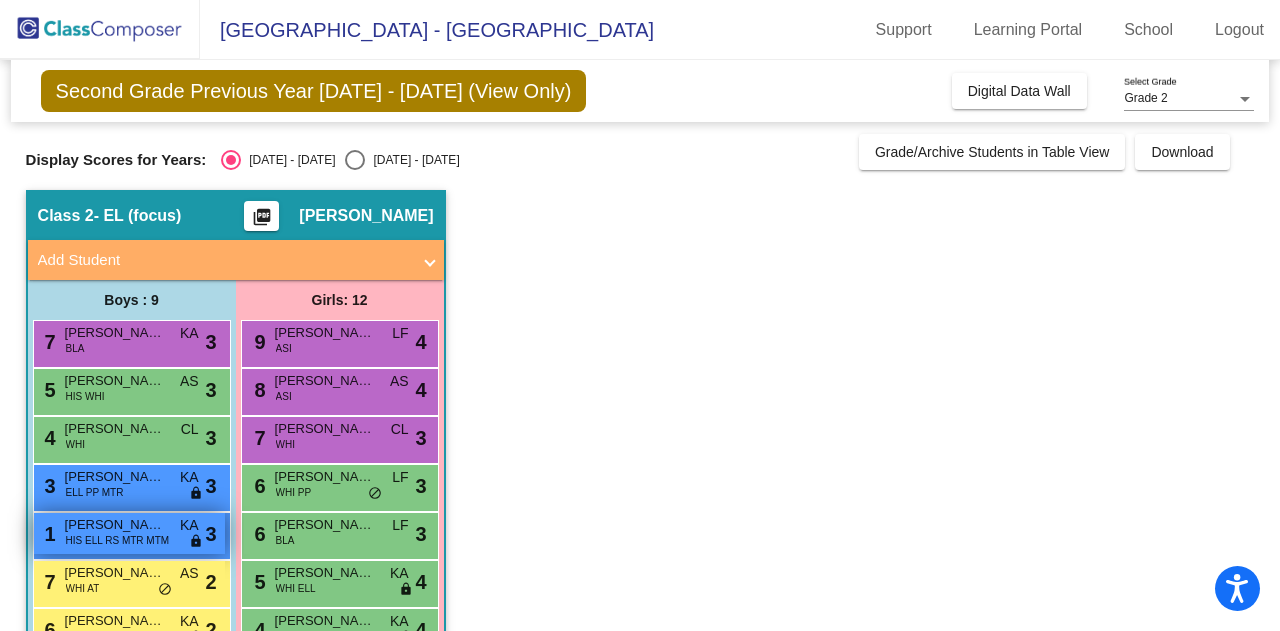 click on "1 [PERSON_NAME] HIS ELL RS MTR MTM KA lock do_not_disturb_alt 3" at bounding box center (129, 533) 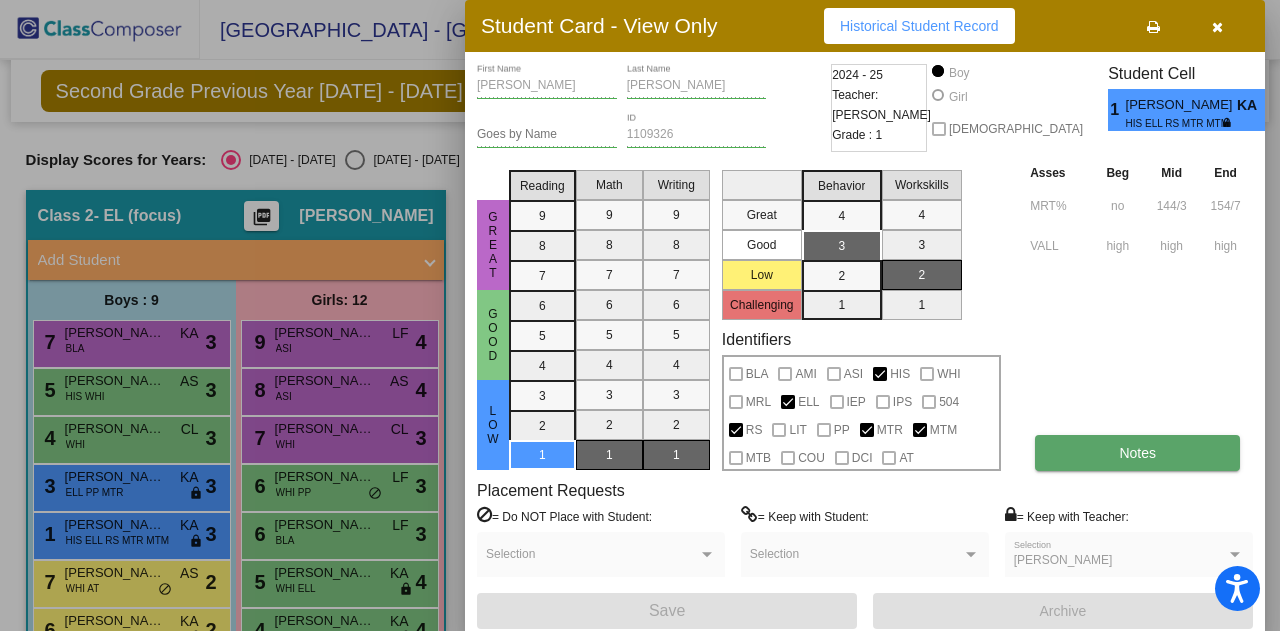 click on "Notes" at bounding box center (1137, 453) 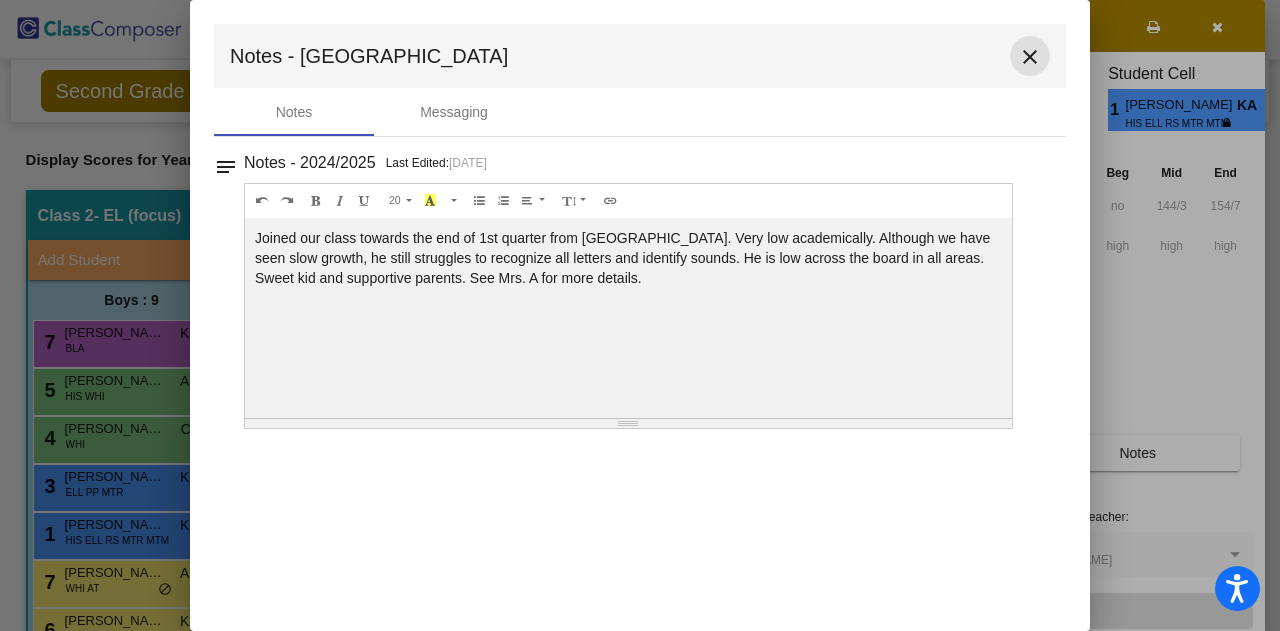 click on "close" at bounding box center (1030, 57) 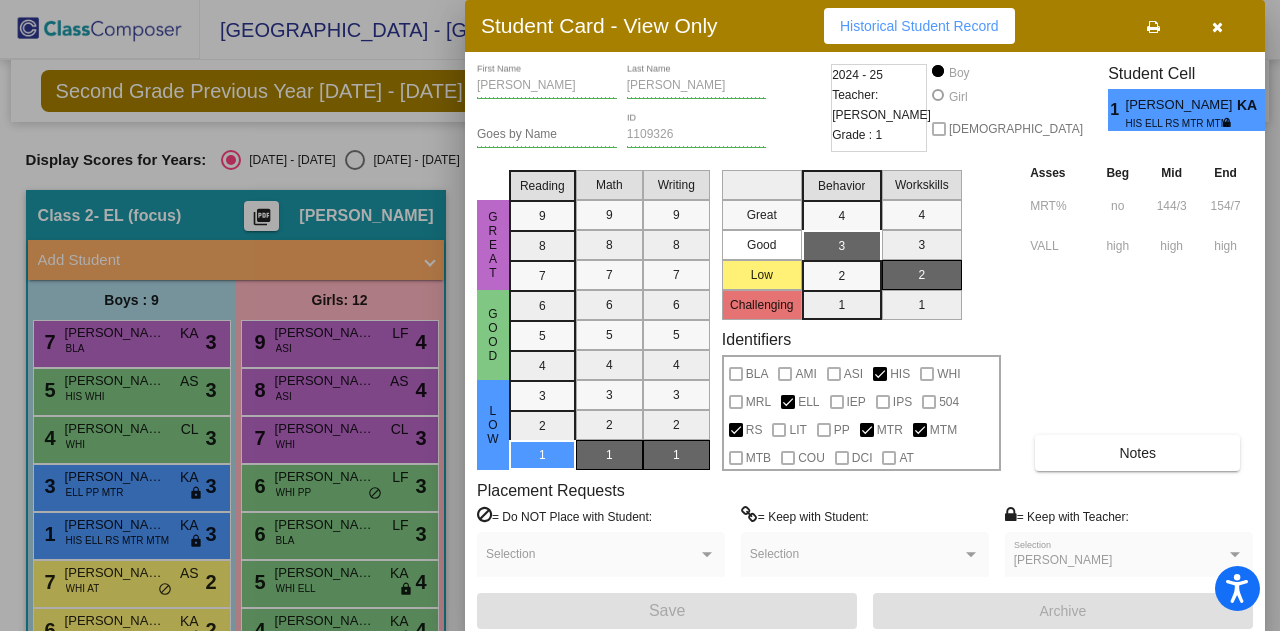click at bounding box center [640, 315] 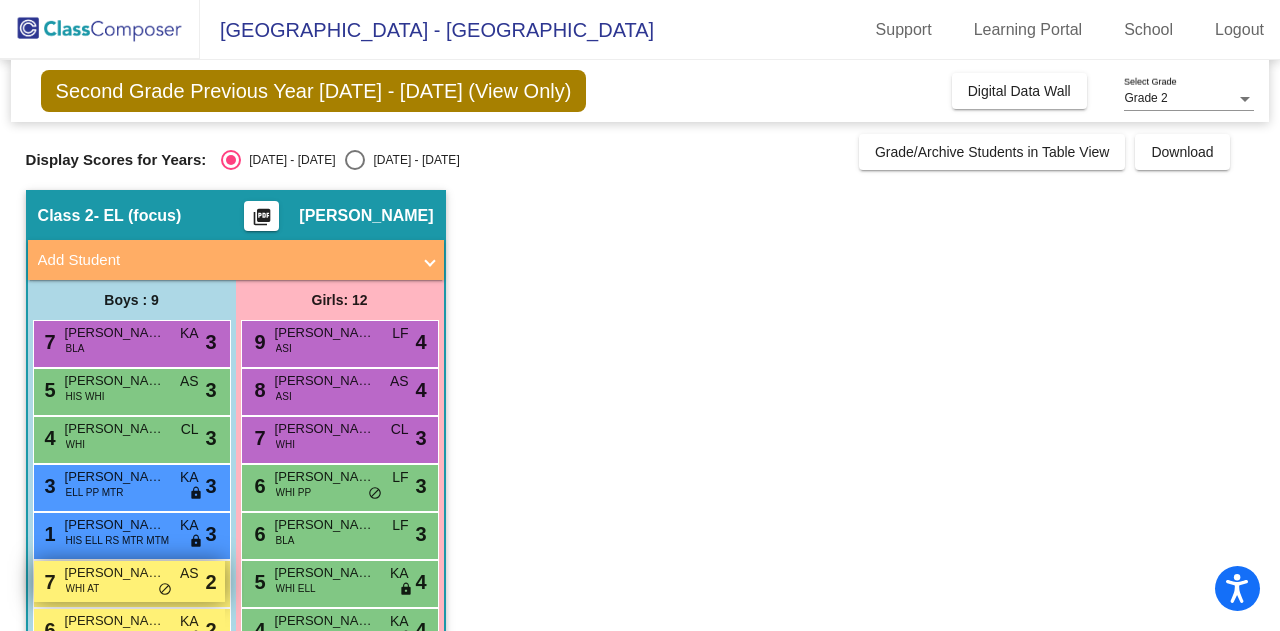 click on "[PERSON_NAME]" at bounding box center [115, 573] 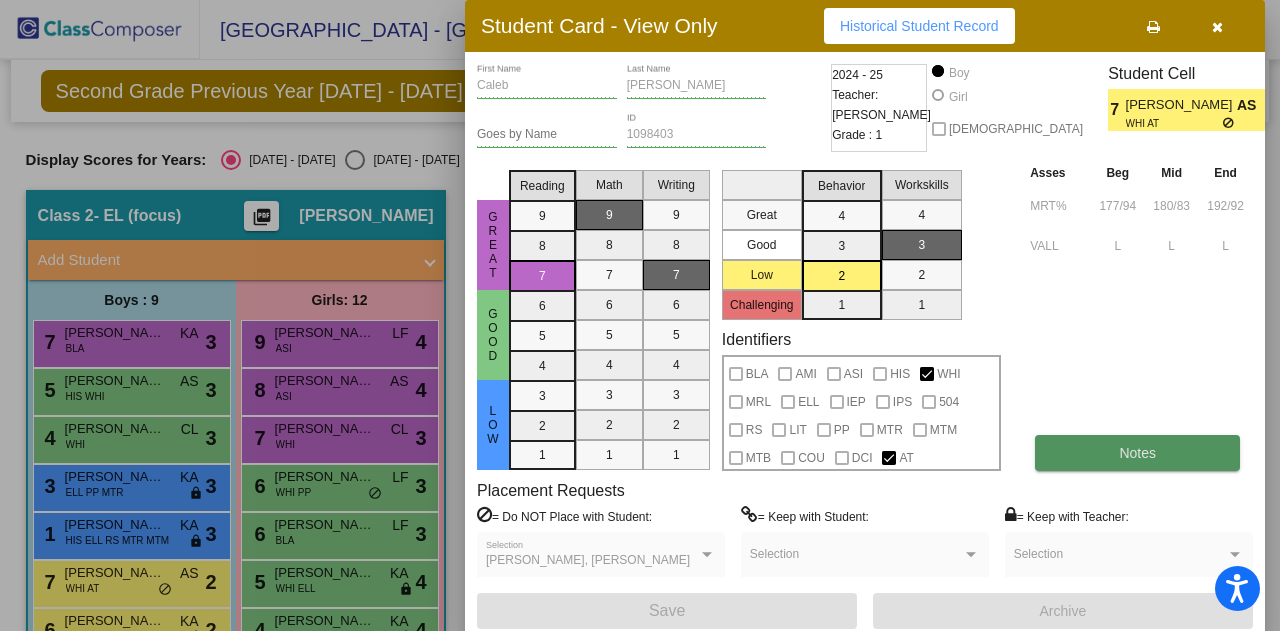 click on "Notes" at bounding box center (1137, 453) 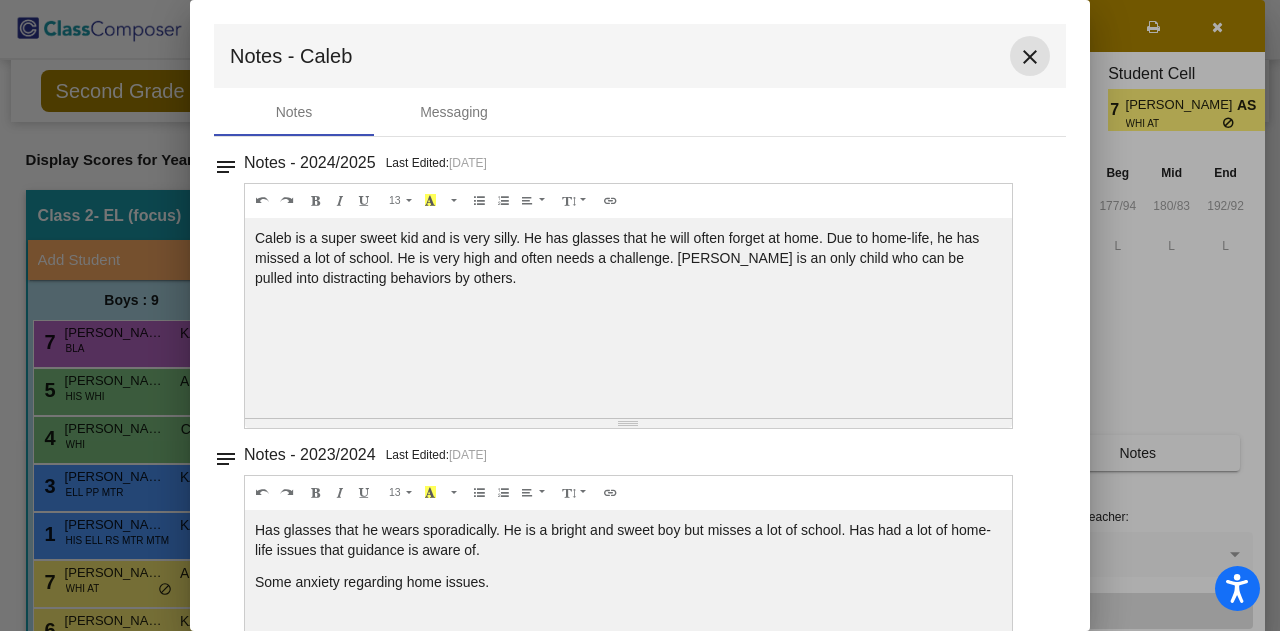 click on "close" at bounding box center [1030, 57] 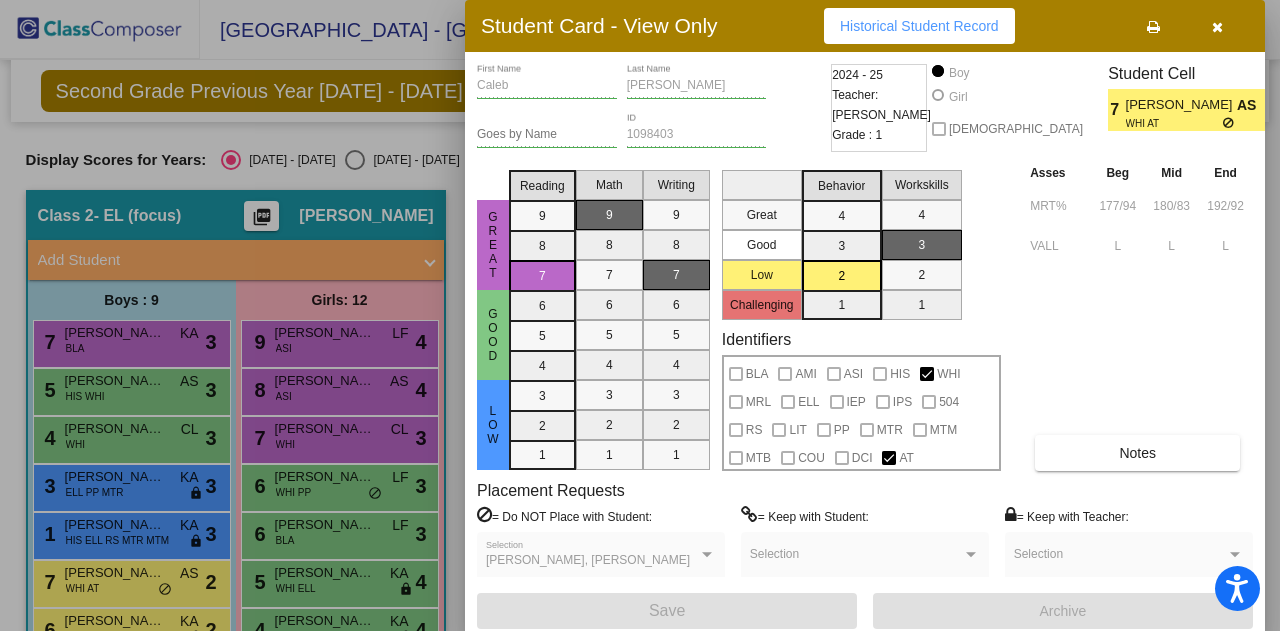 click at bounding box center (640, 315) 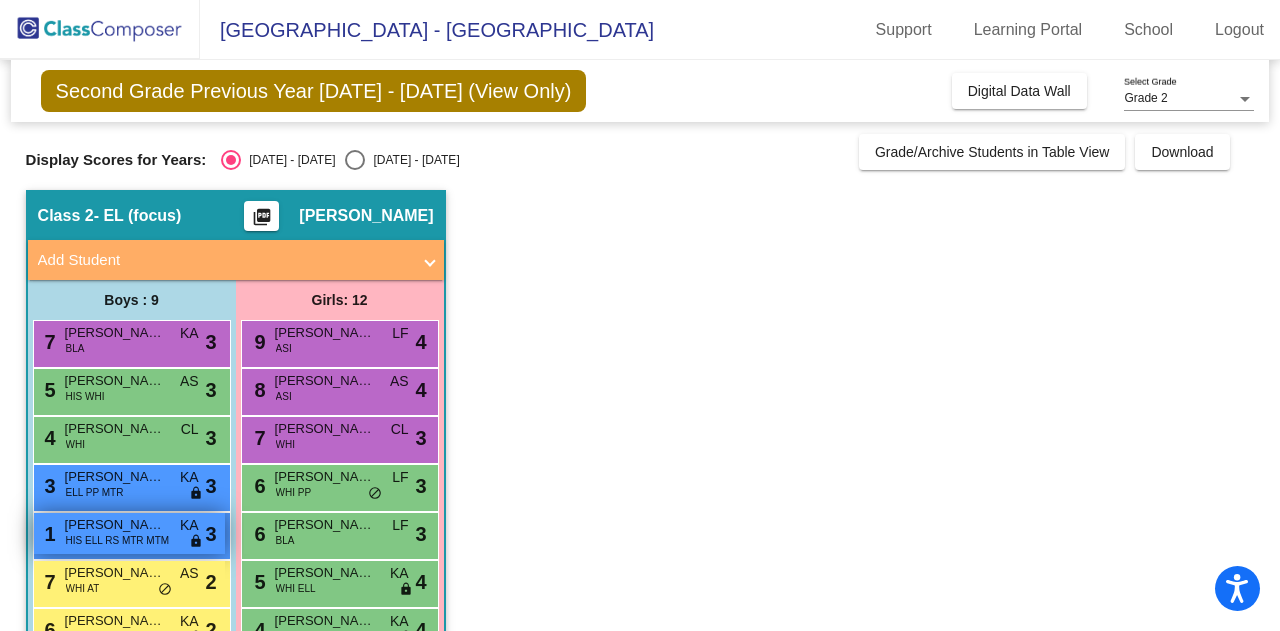 scroll, scrollTop: 100, scrollLeft: 0, axis: vertical 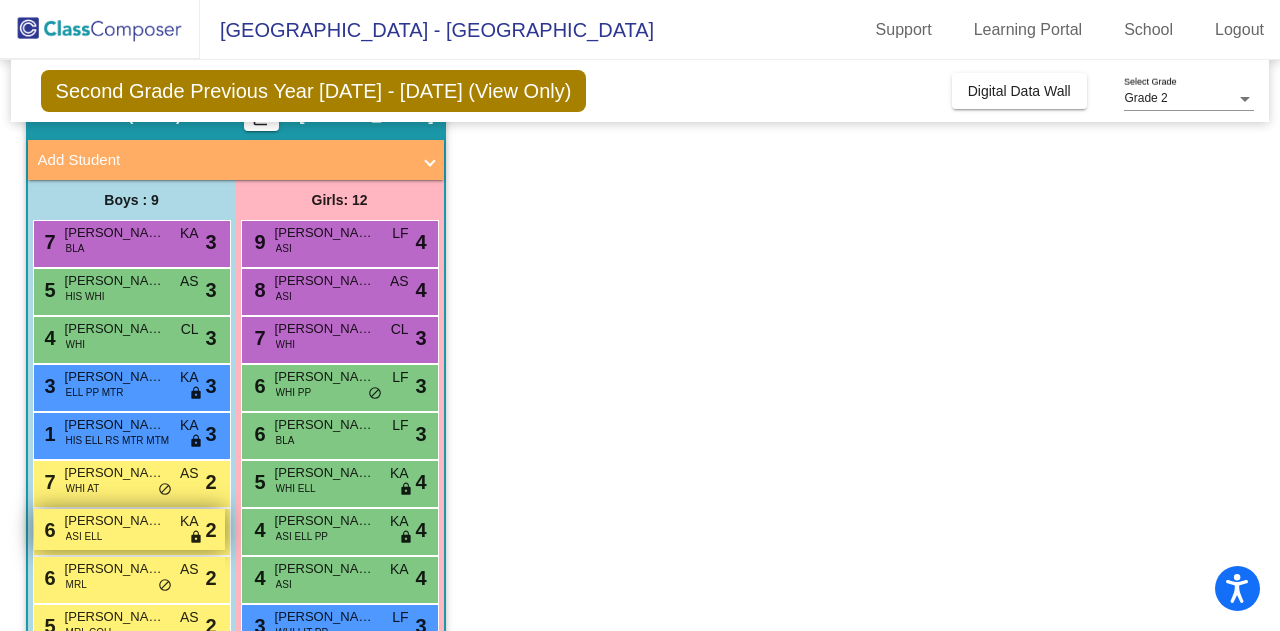click on "[PERSON_NAME] Mobariz" at bounding box center (115, 521) 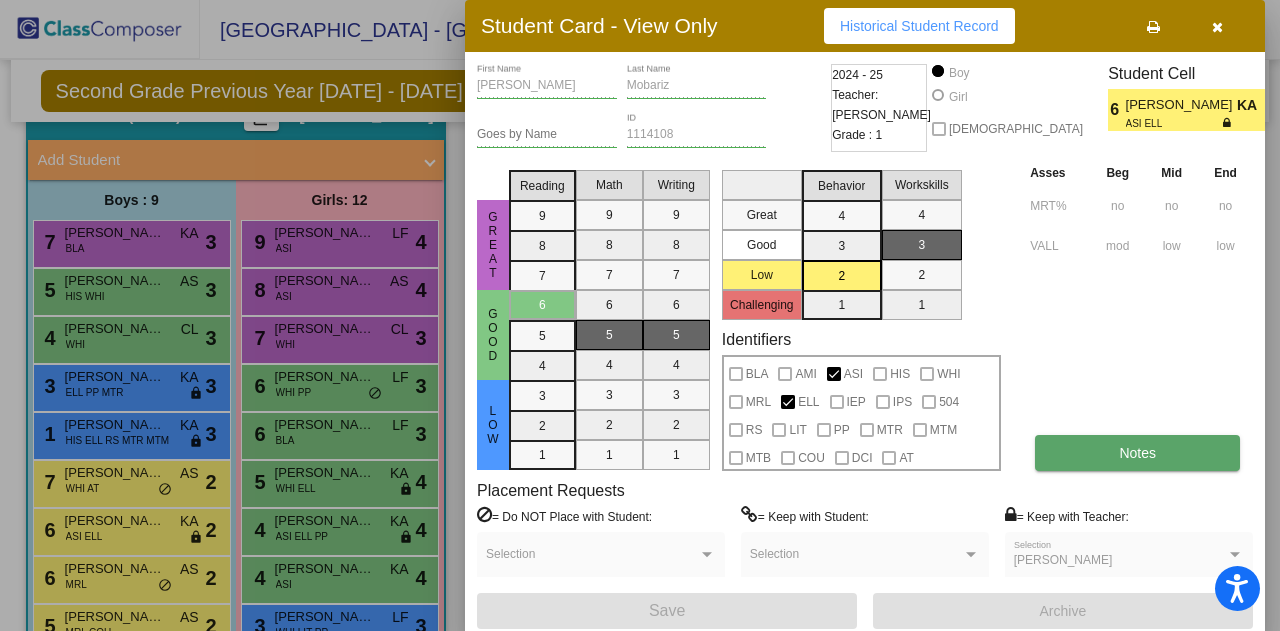 click on "Notes" at bounding box center (1137, 453) 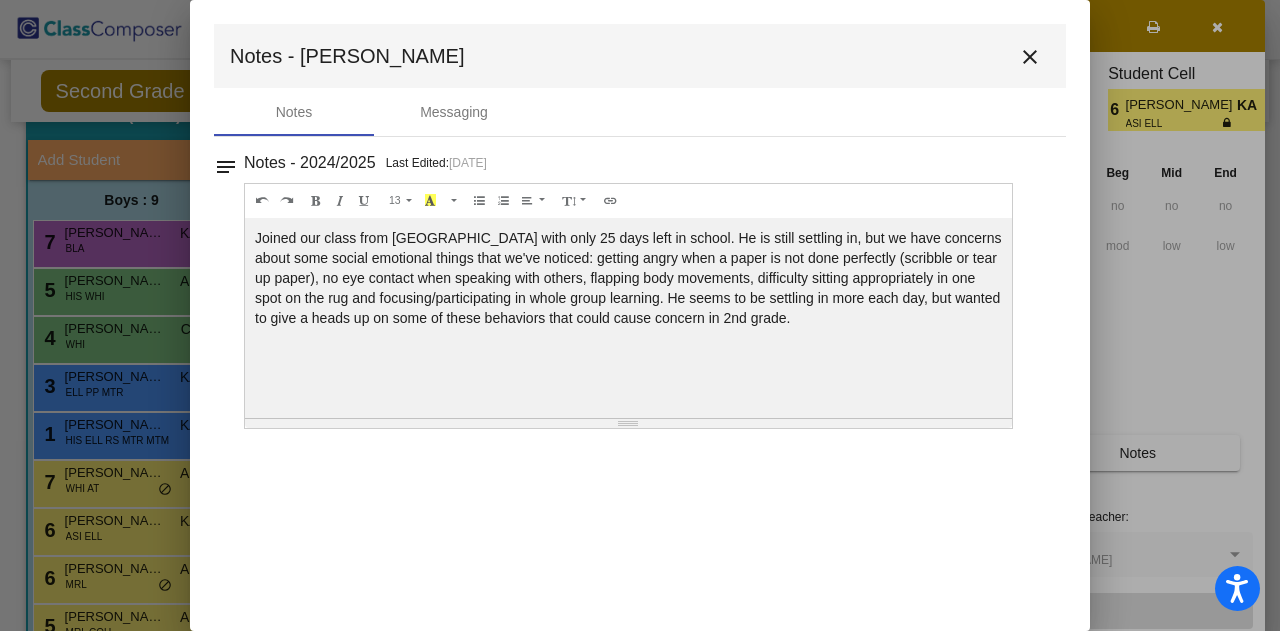 click on "close" at bounding box center [1030, 57] 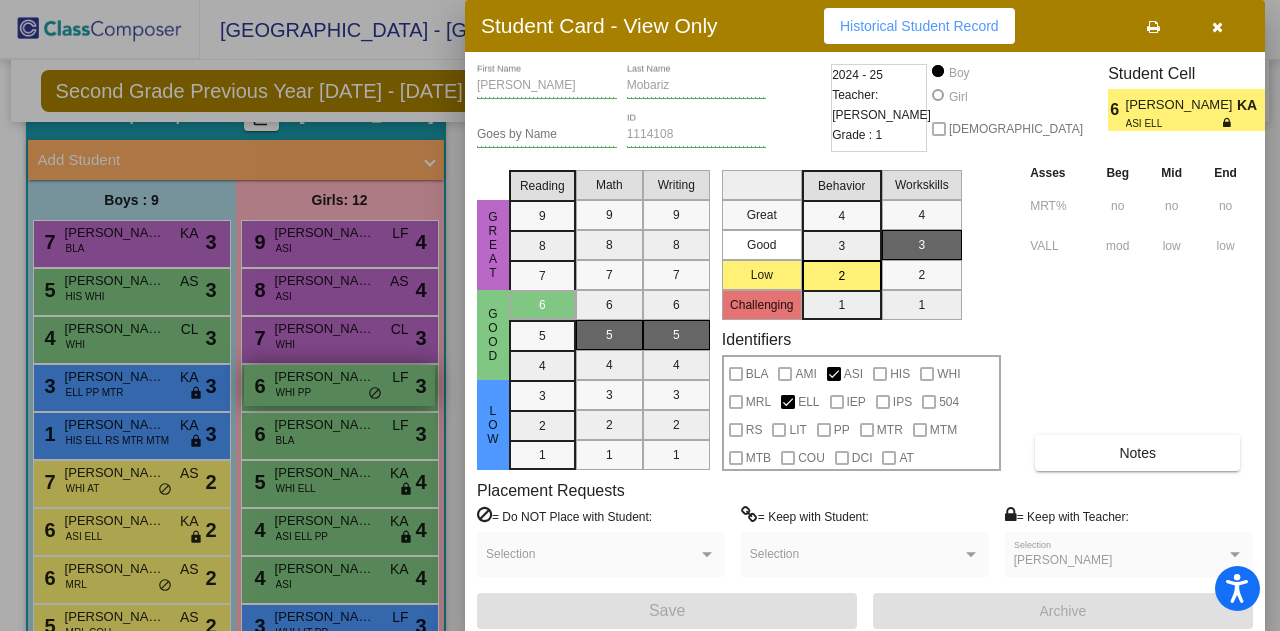 click at bounding box center [640, 315] 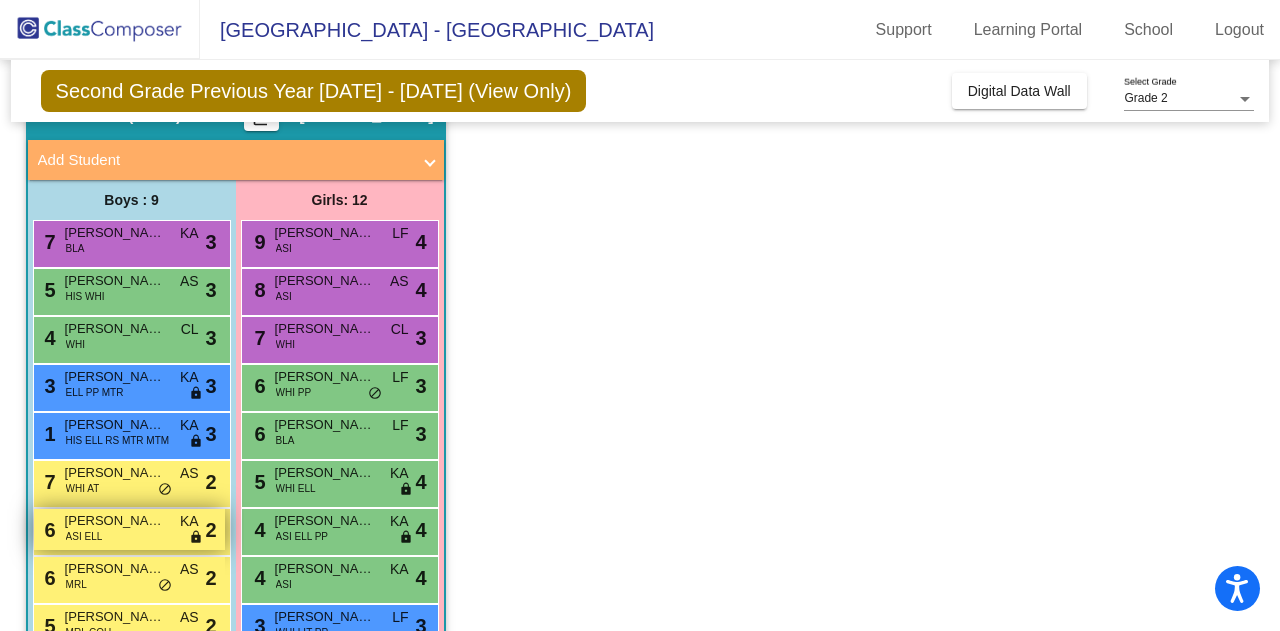 click on "[PERSON_NAME] Mobariz" at bounding box center (115, 521) 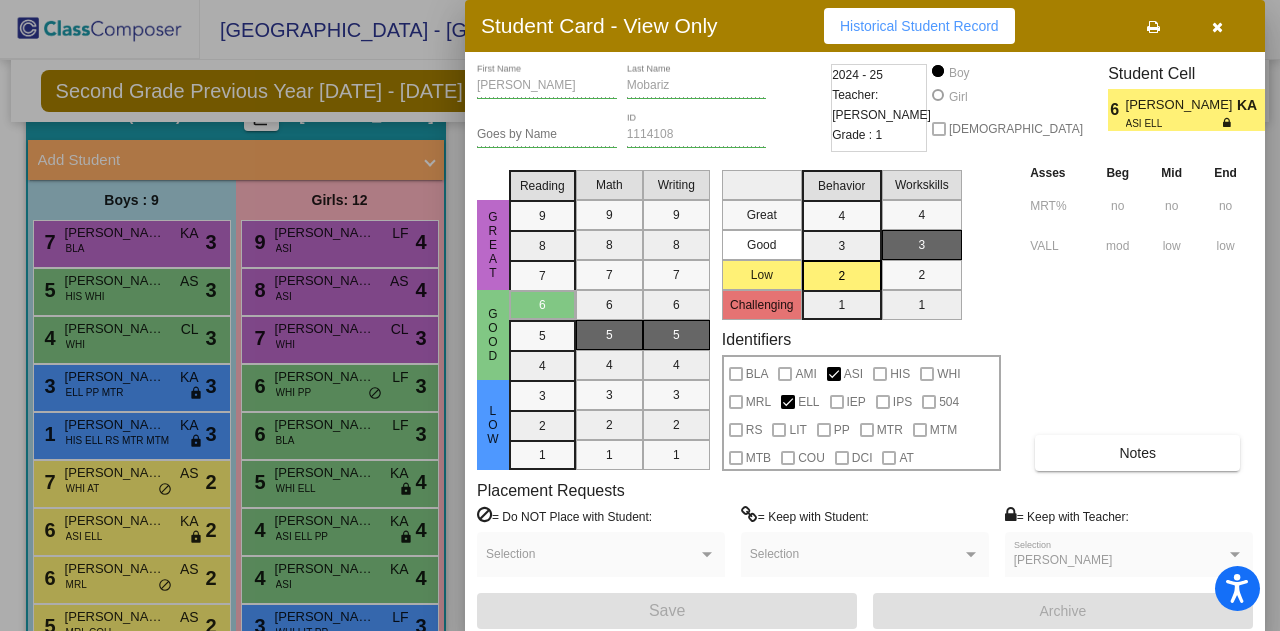 click at bounding box center (640, 315) 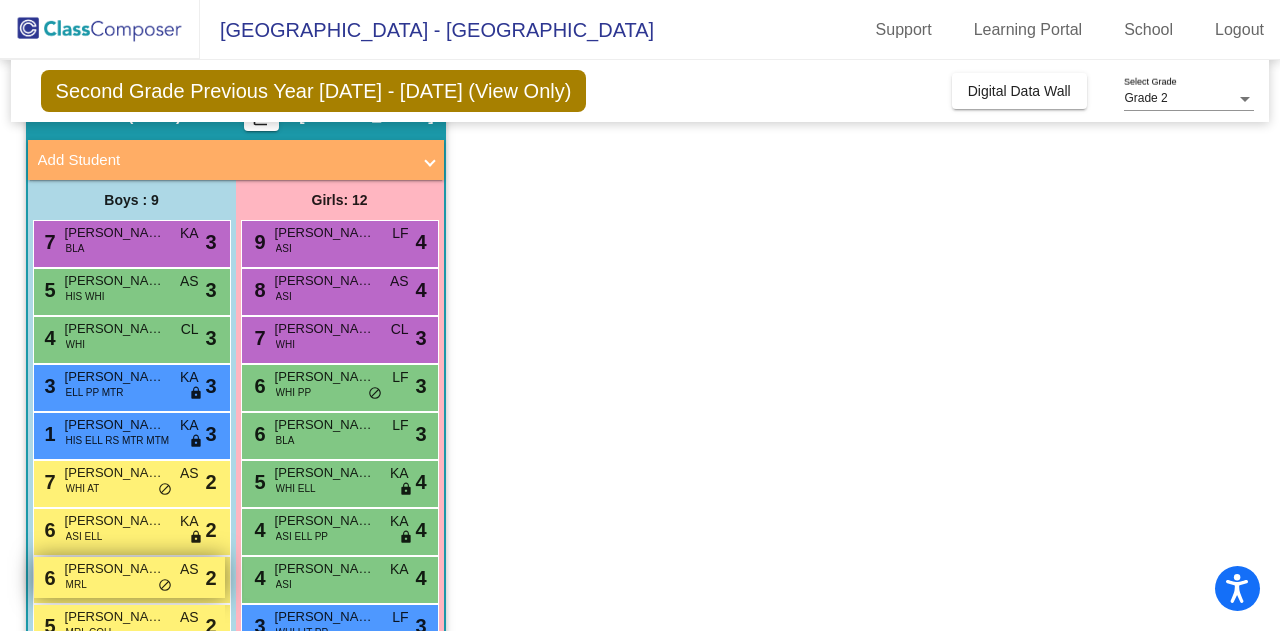 click on "[PERSON_NAME]" at bounding box center [115, 569] 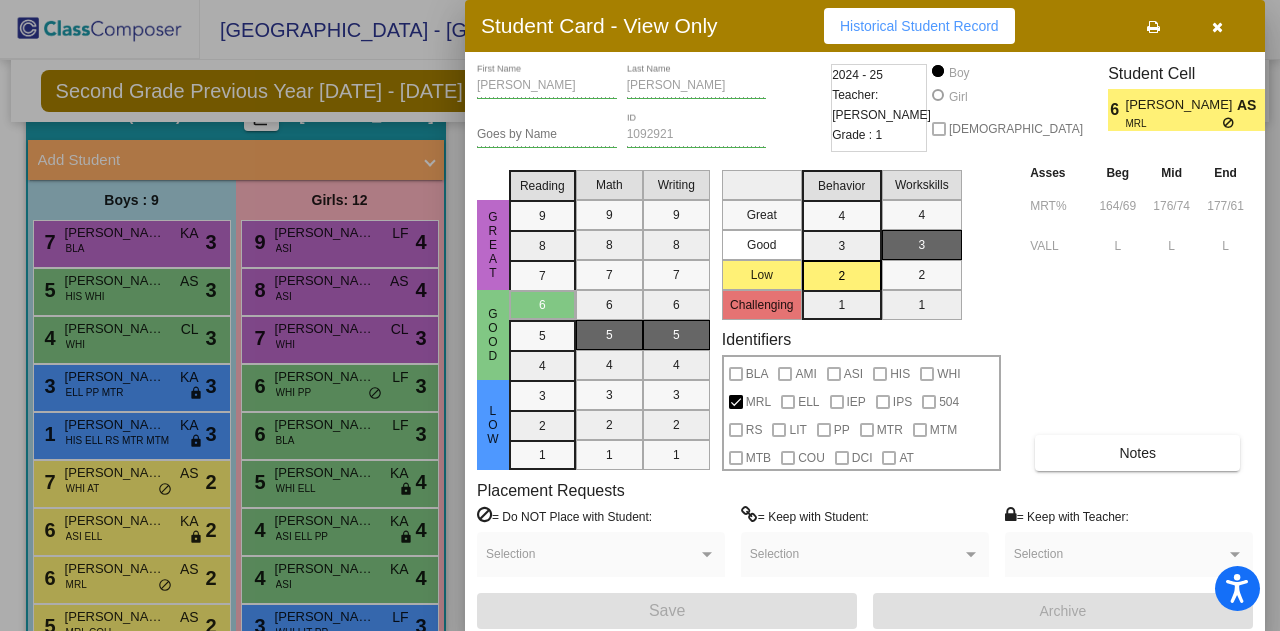 click on "[PERSON_NAME] First Name [PERSON_NAME] Last Name Goes by Name 1092921 ID 2024 - 25 Teacher: [PERSON_NAME] Grade : 1   Boy   Girl   [DEMOGRAPHIC_DATA] Student Cell 6 [PERSON_NAME] AS MRL 2  Great   Good   Low  Reading 9 8 7 6 5 4 3 2 1 Math 9 8 7 6 5 4 3 2 1 Writing 9 8 7 6 5 4 3 2 1 Great Good Low Challenging Behavior 4 3 2 1 Workskills 4 3 2 1 Identifiers   BLA   AMI   ASI   HIS   WHI   MRL   ELL   IEP   IPS   504   RS   LIT   PP   MTR   MTM   MTB   COU   DCI   AT Asses Beg Mid End MRT% 164/69 176/74 177/61 VALL L L L  Notes  Placement Requests  = Do NOT Place with Student:   Selection  = Keep with Student:   Selection  = Keep with Teacher:   Selection  Save   Archive" at bounding box center [865, 346] 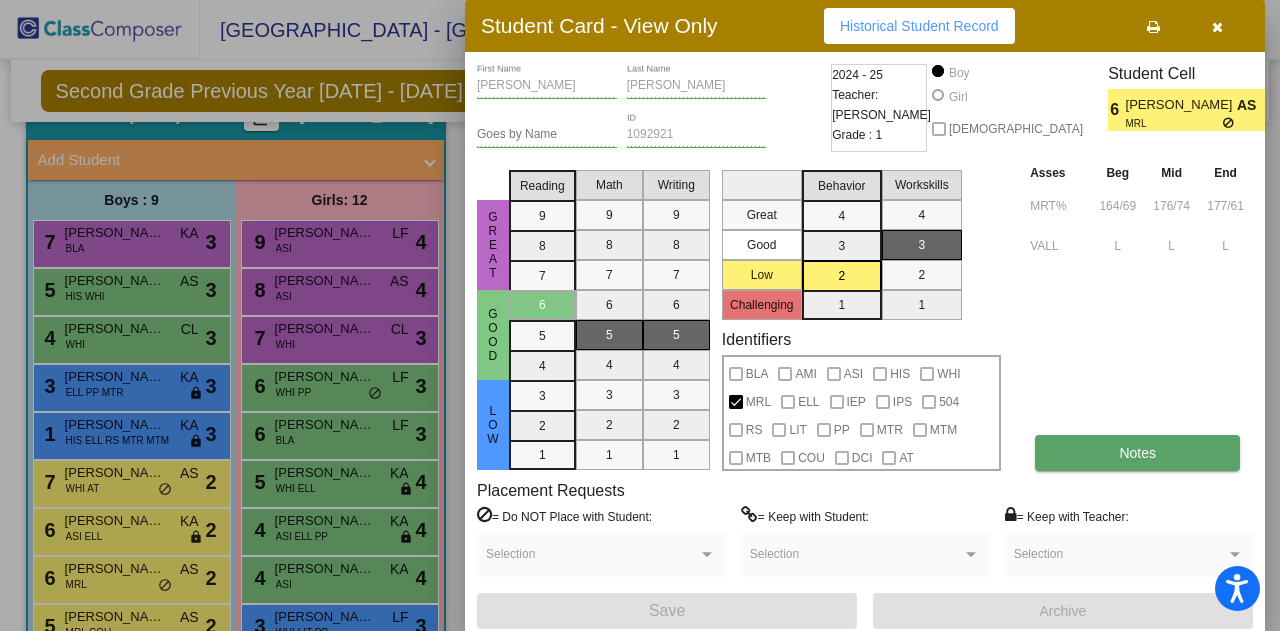 click on "Notes" at bounding box center (1137, 453) 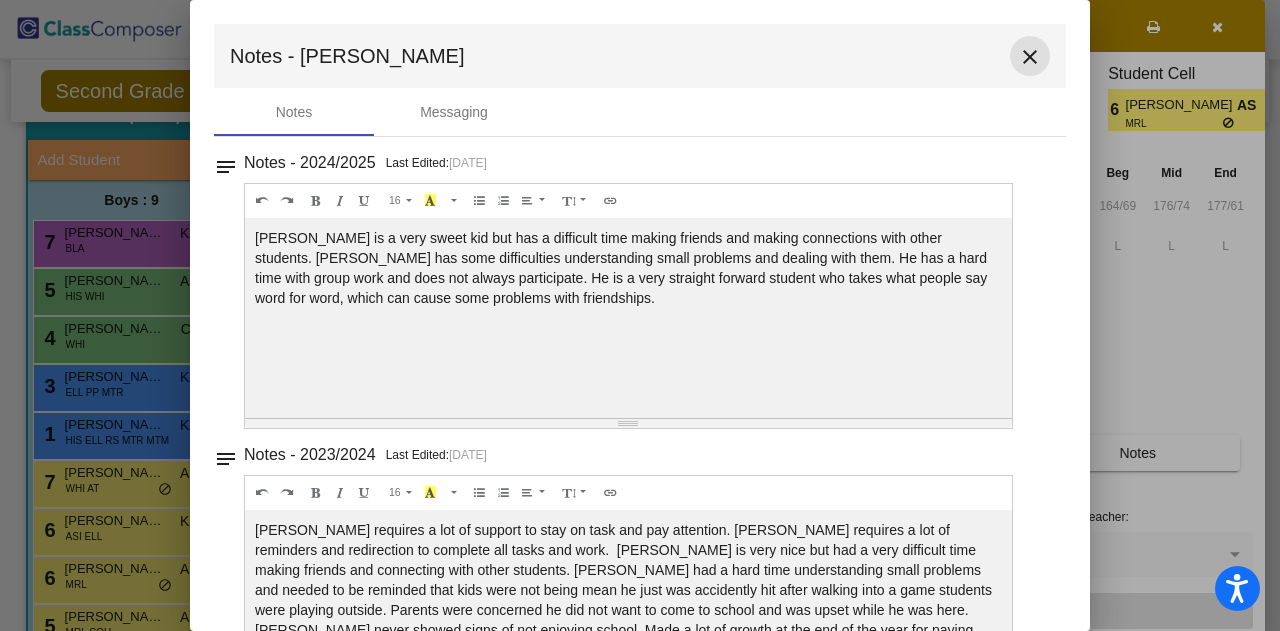 click on "close" at bounding box center [1030, 57] 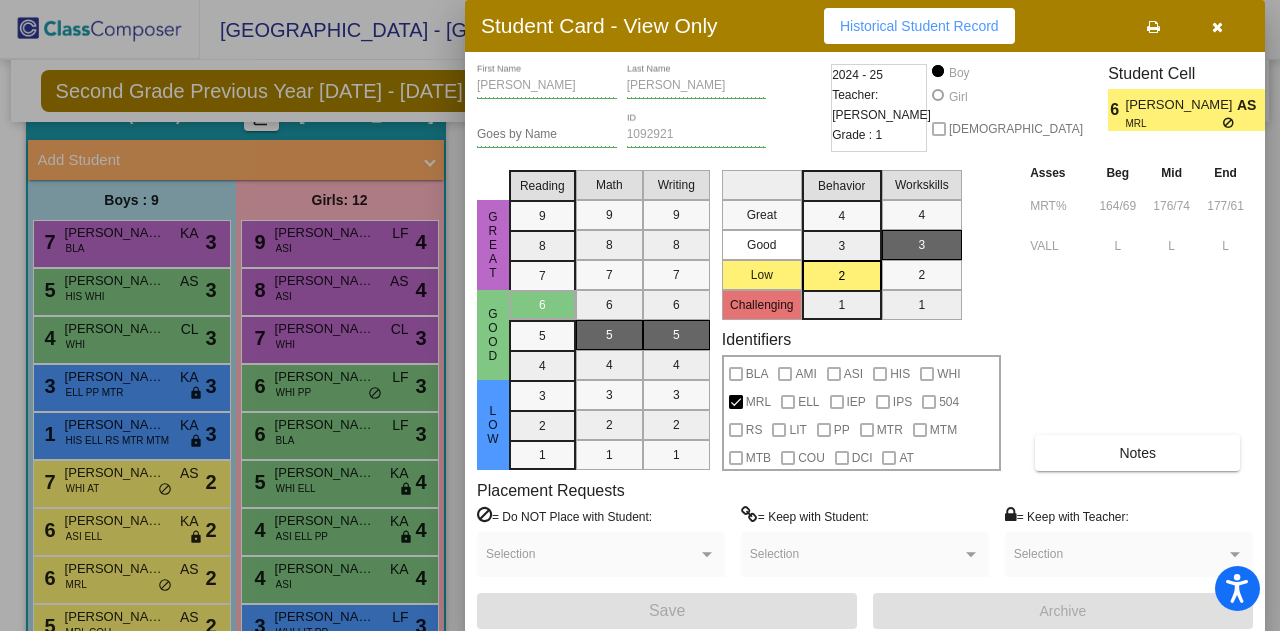 click at bounding box center [640, 315] 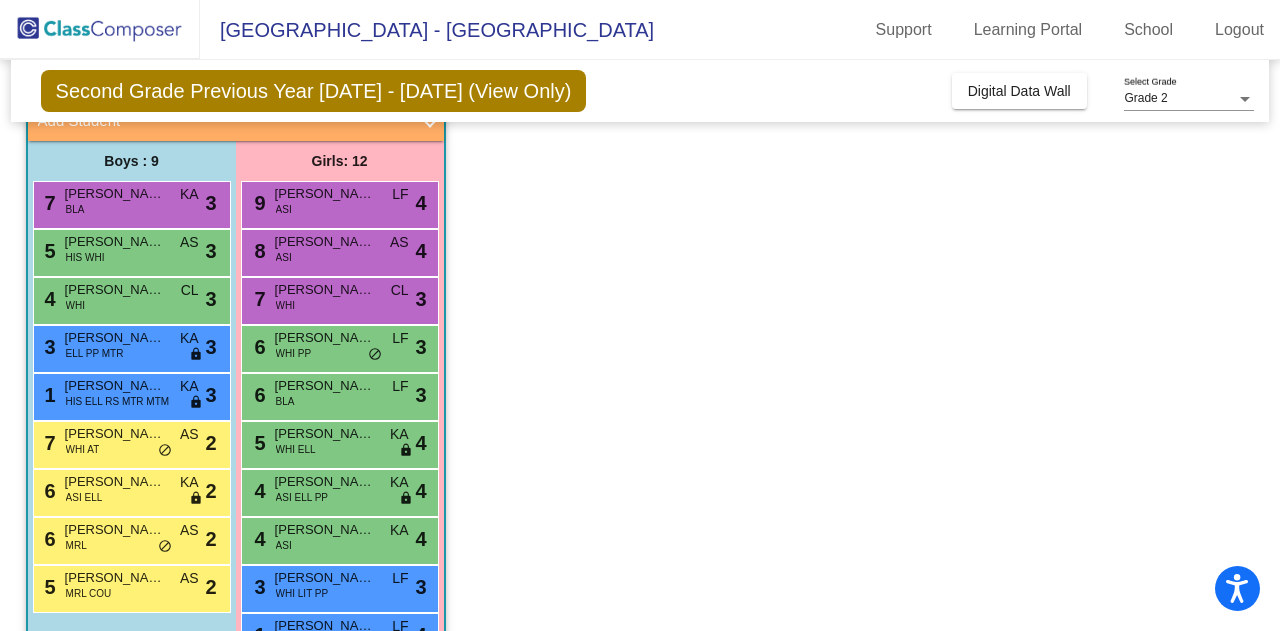 scroll, scrollTop: 200, scrollLeft: 0, axis: vertical 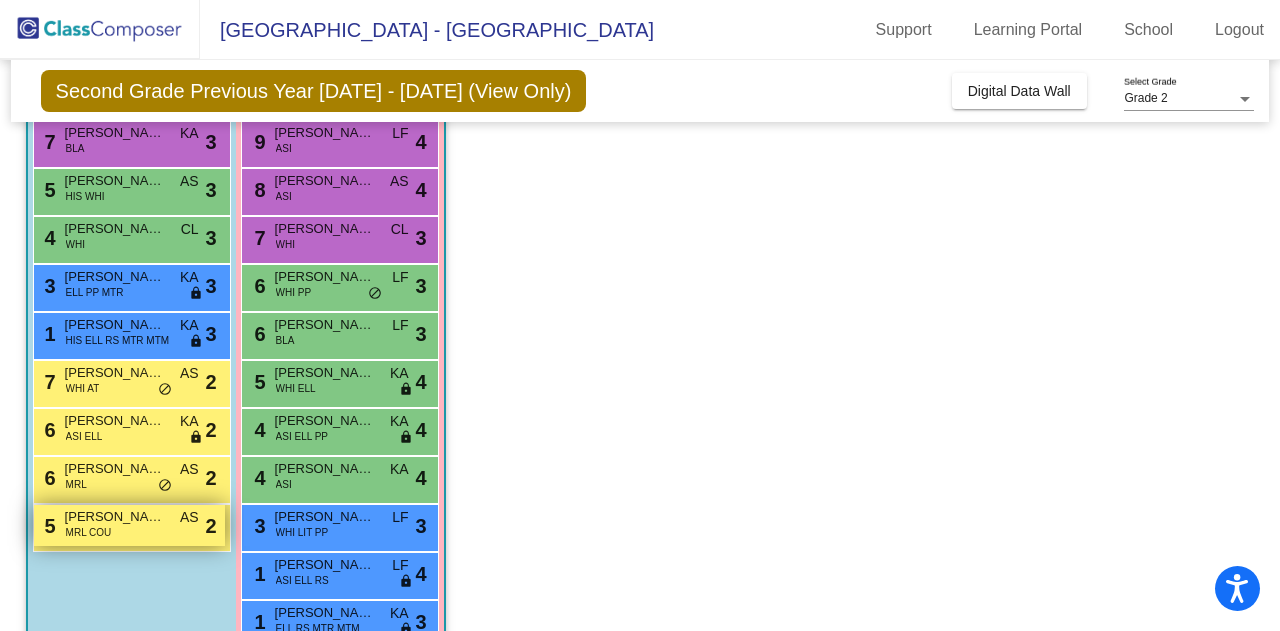 click on "5 [PERSON_NAME] MRL COU AS lock do_not_disturb_alt 2" at bounding box center (129, 525) 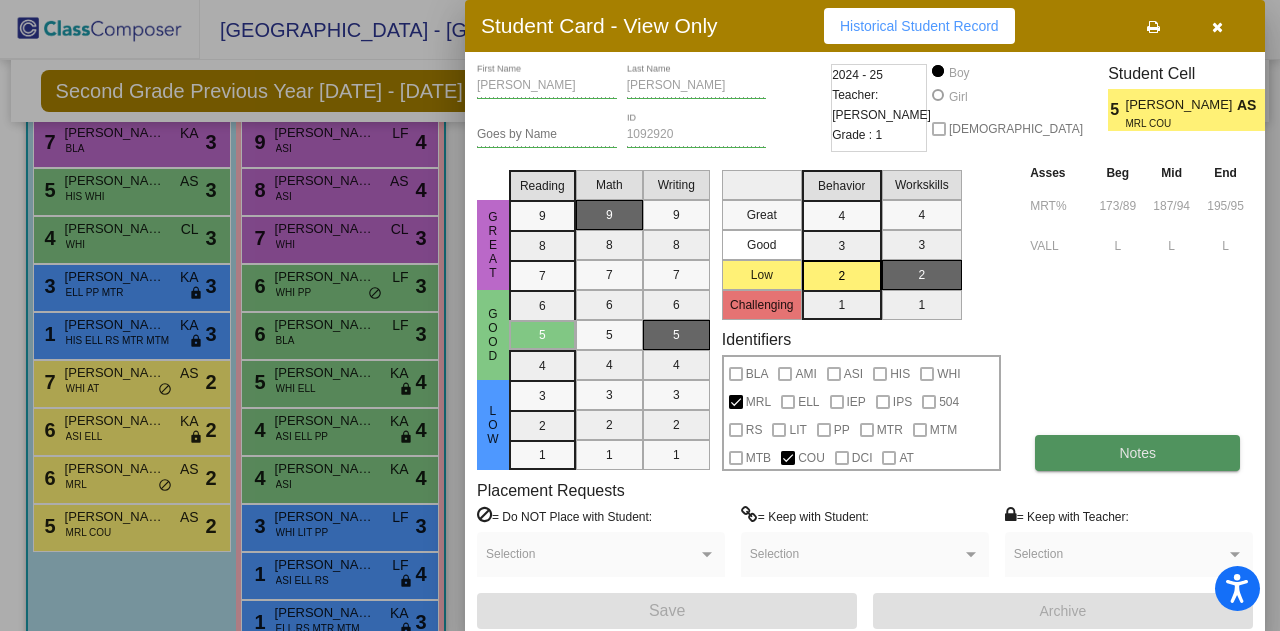 click on "Notes" at bounding box center (1137, 453) 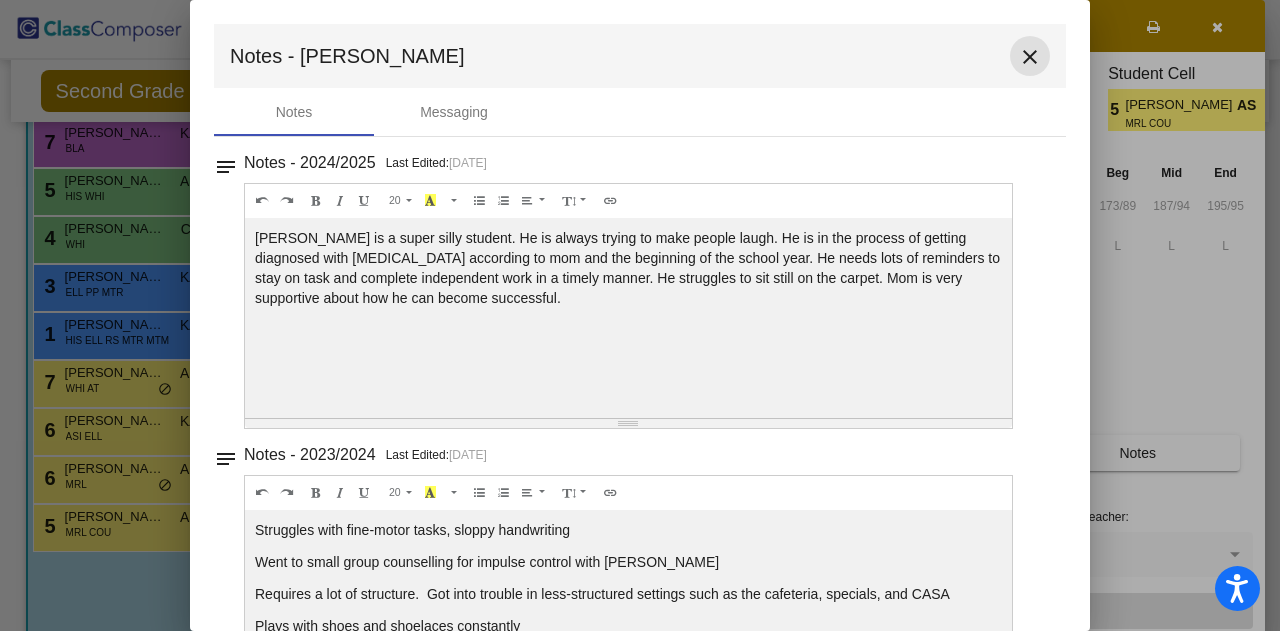 click on "close" at bounding box center (1030, 57) 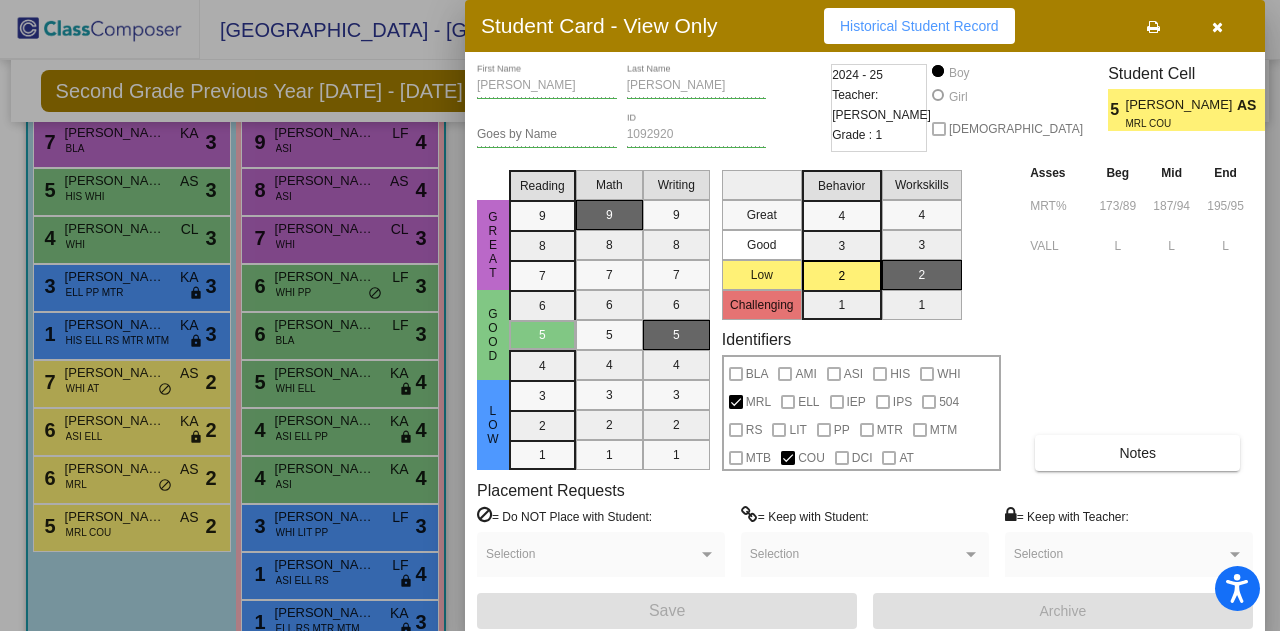 click at bounding box center (640, 315) 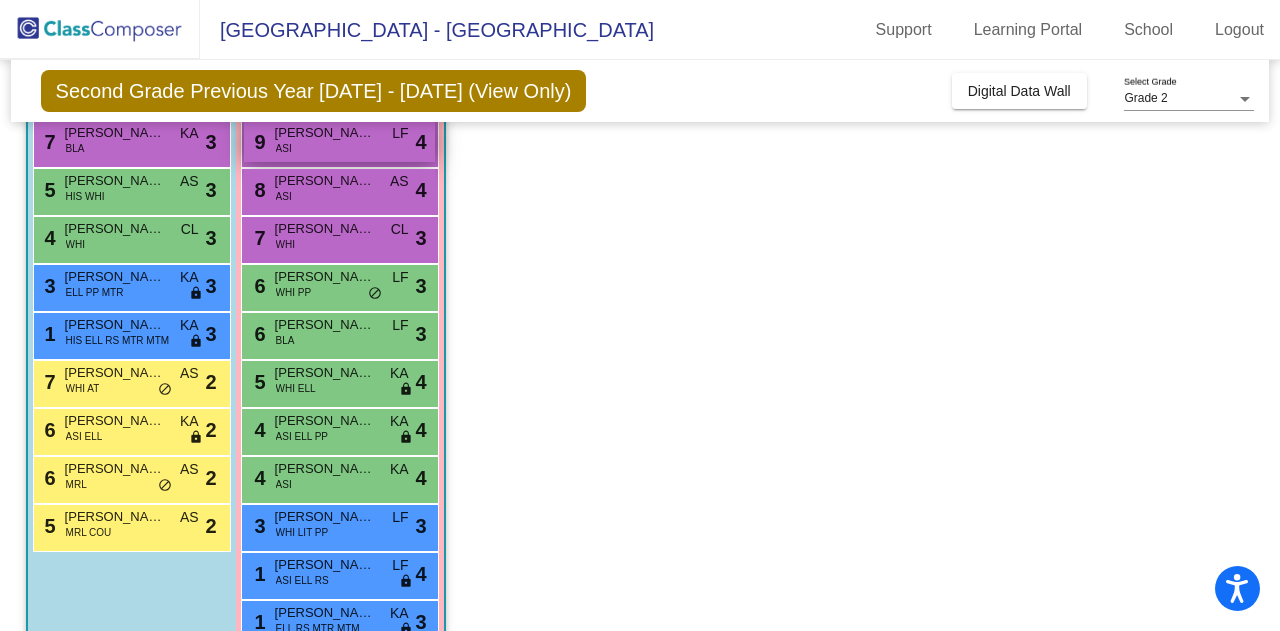 click on "9 [PERSON_NAME] ASI LF lock do_not_disturb_alt 4" at bounding box center [339, 141] 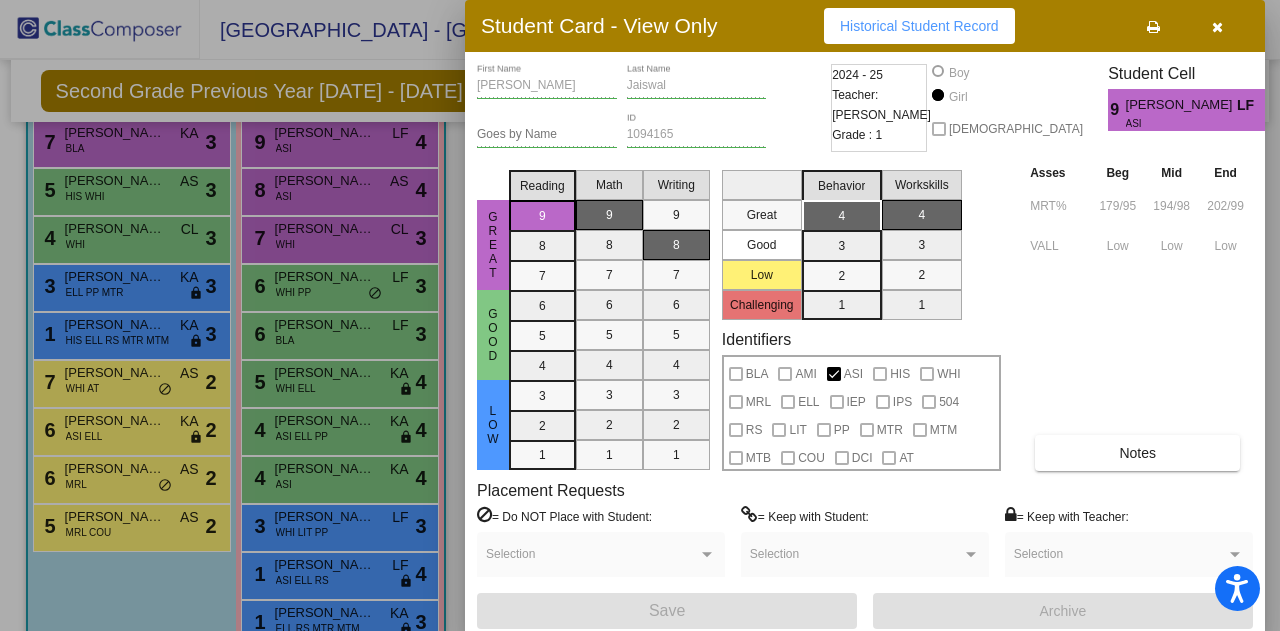 click on "Placement Requests  = Do NOT Place with Student:   Selection  = Keep with Student:   Selection  = Keep with Teacher:   Selection" at bounding box center [865, 537] 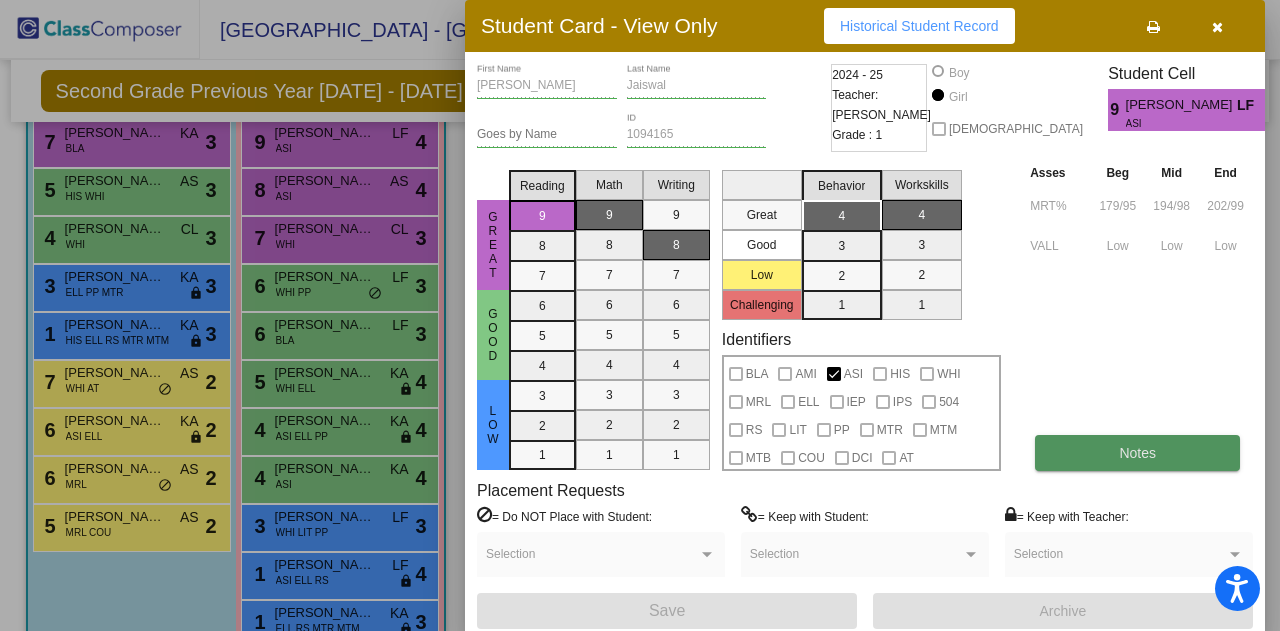 click on "Notes" at bounding box center [1137, 453] 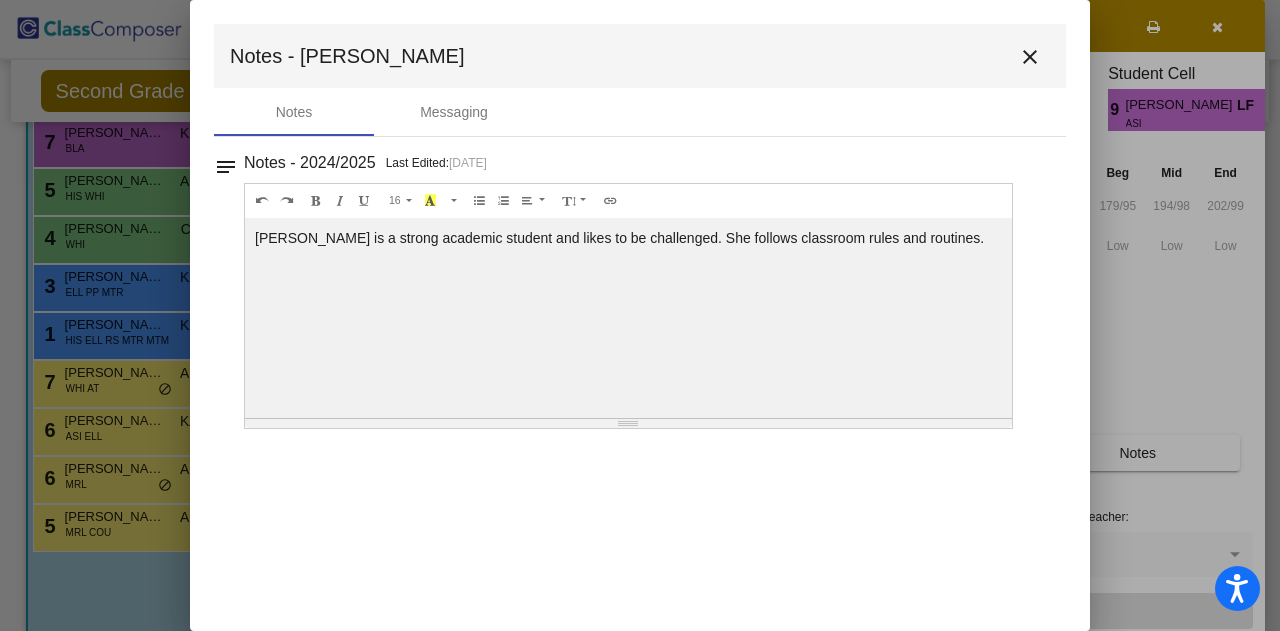 click on "close" at bounding box center [1030, 57] 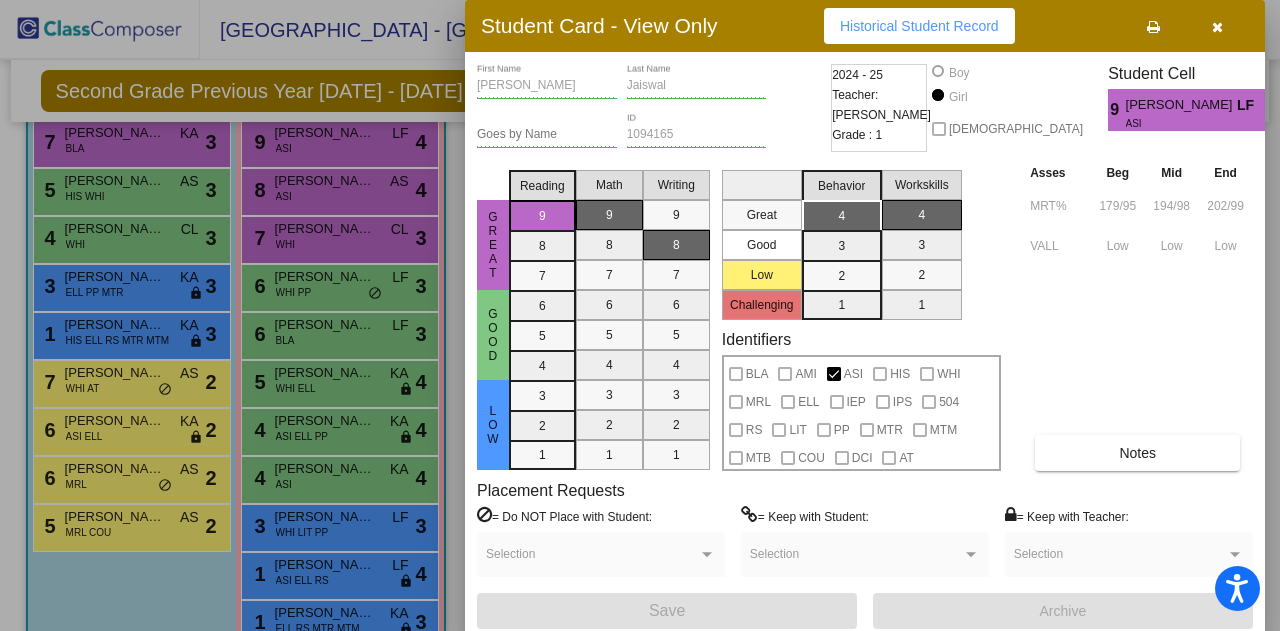 click at bounding box center [640, 315] 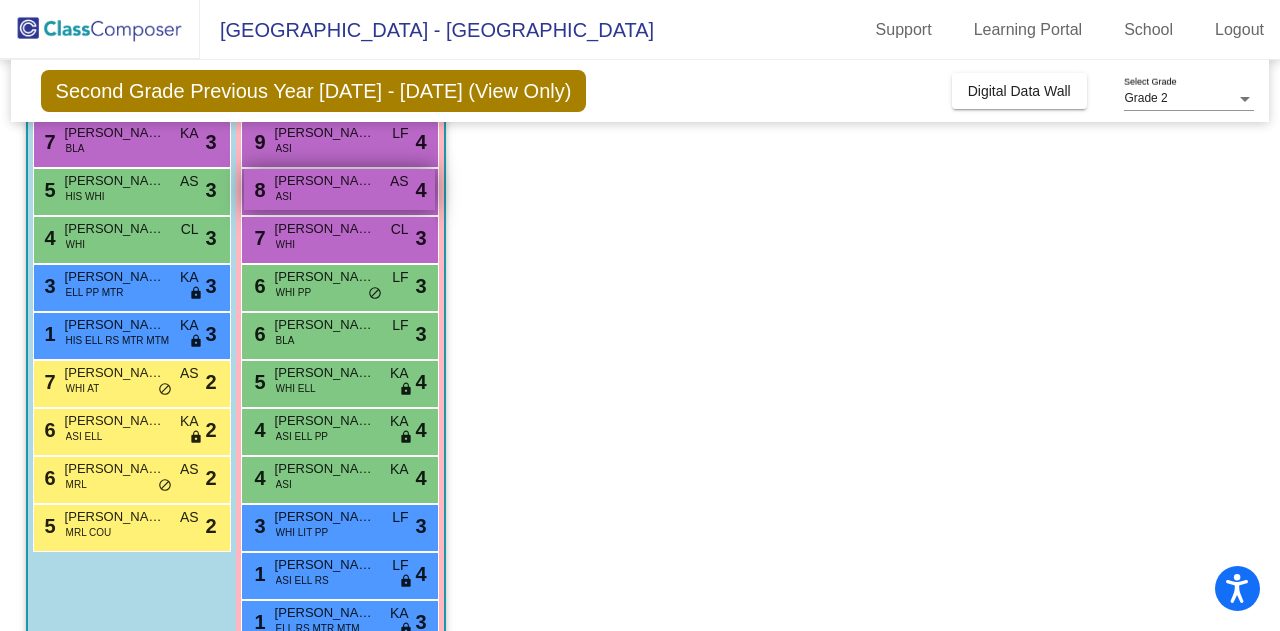 click on "8 [PERSON_NAME] ASI AS lock do_not_disturb_alt 4" at bounding box center [339, 189] 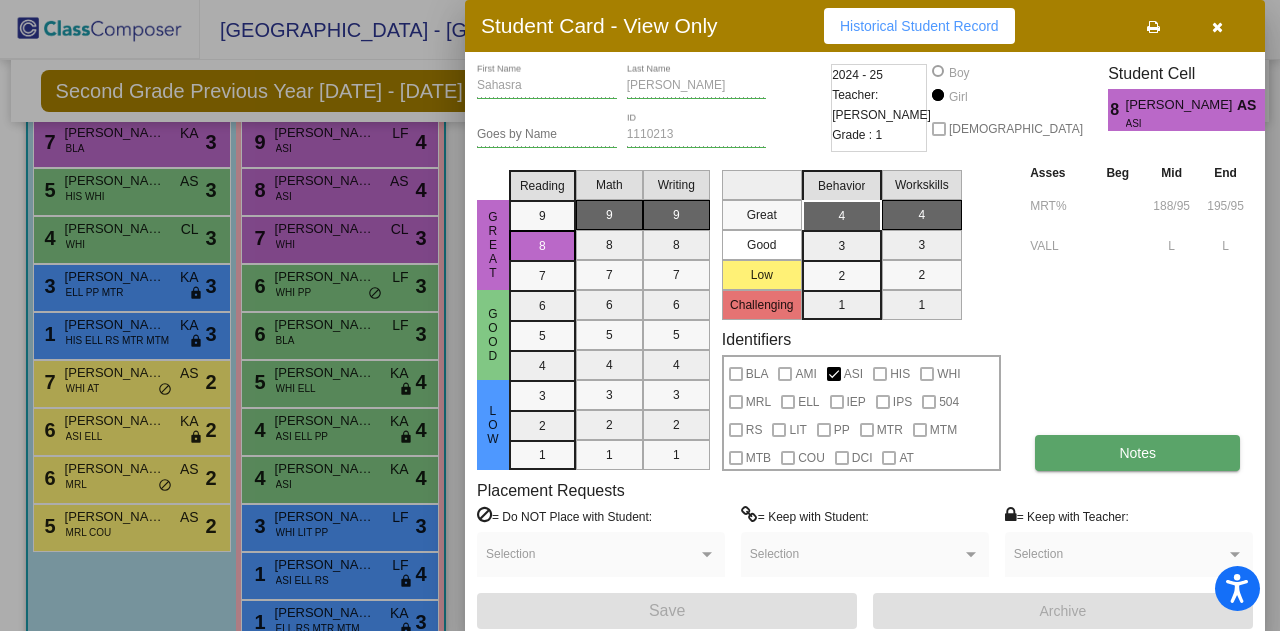 click on "Notes" at bounding box center (1137, 453) 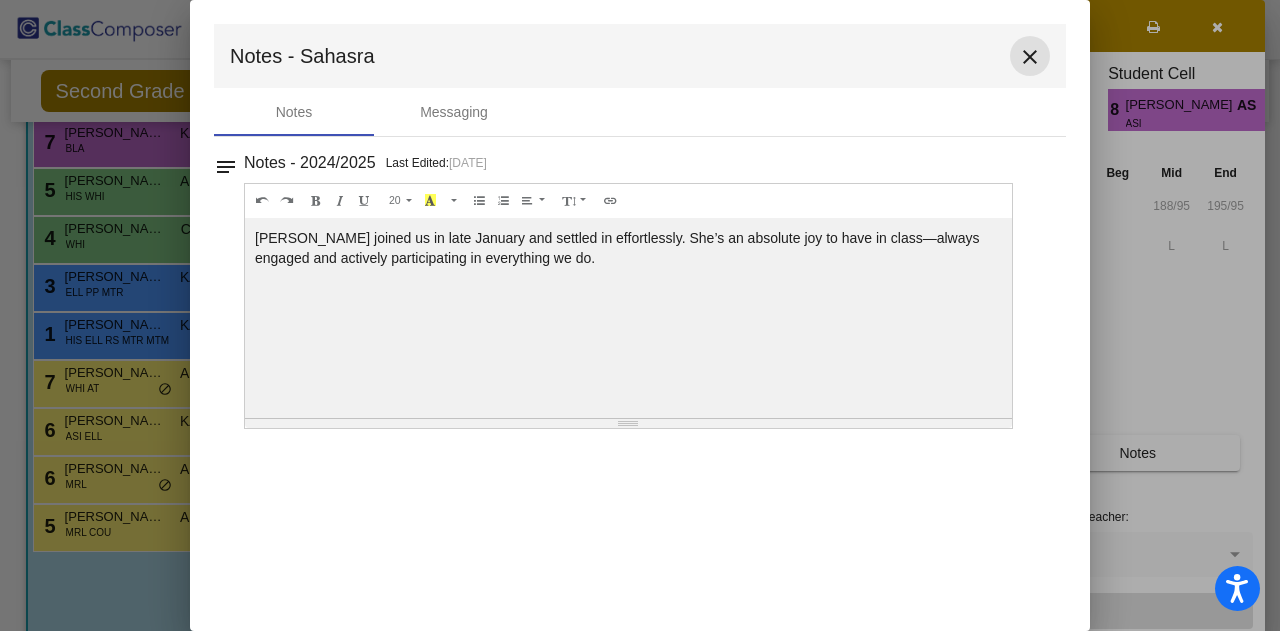 click on "close" at bounding box center [1030, 57] 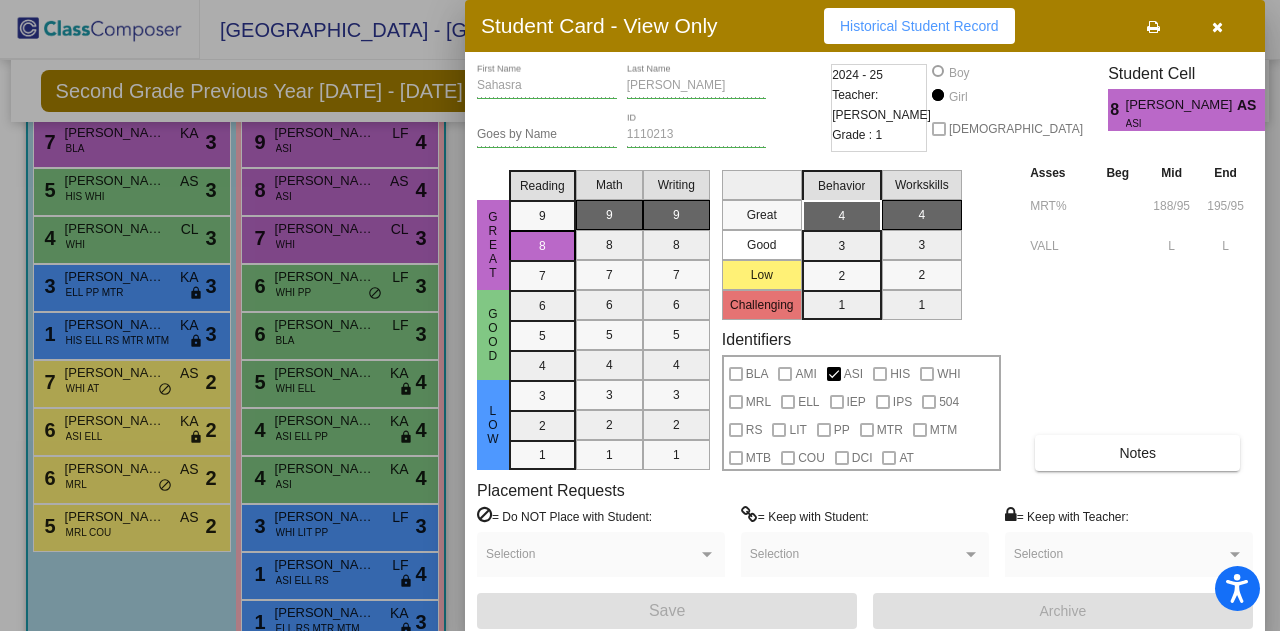 click at bounding box center (640, 315) 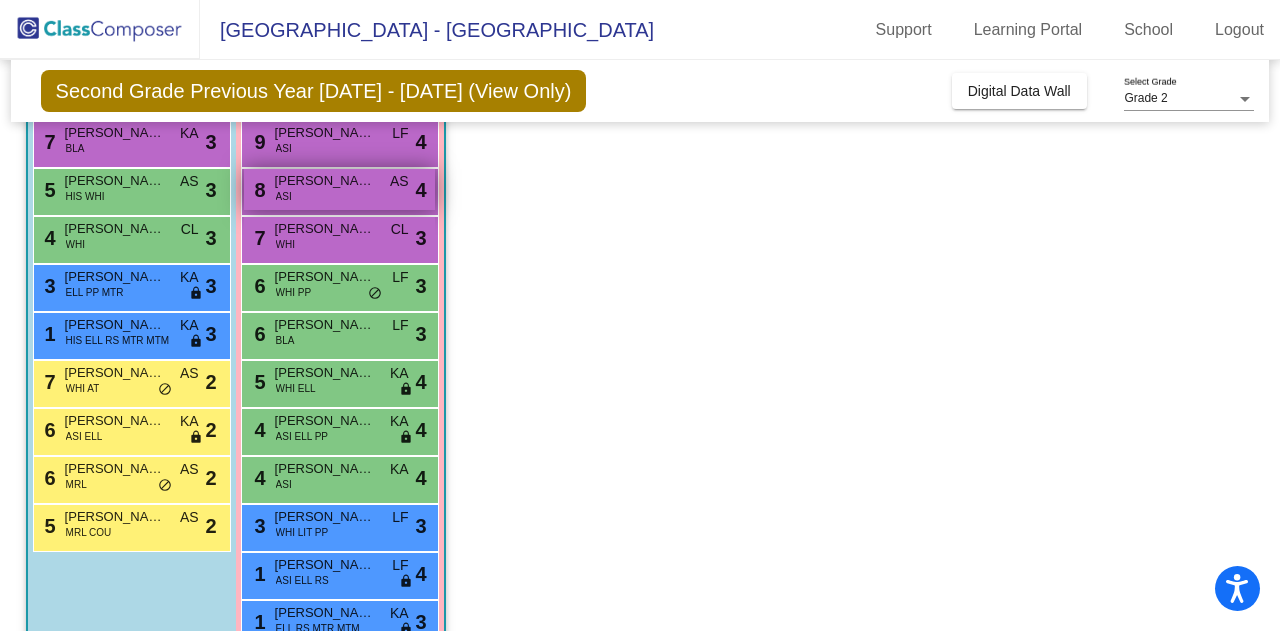 click on "8 [PERSON_NAME] ASI AS lock do_not_disturb_alt 4" at bounding box center (339, 189) 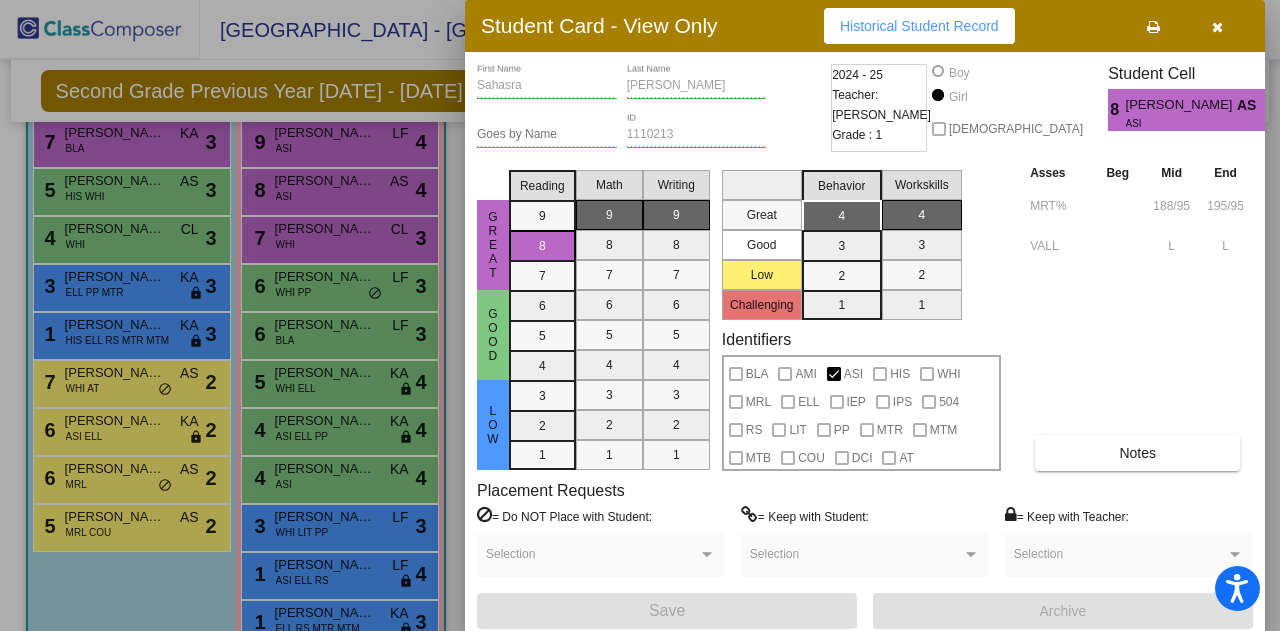 click at bounding box center [640, 315] 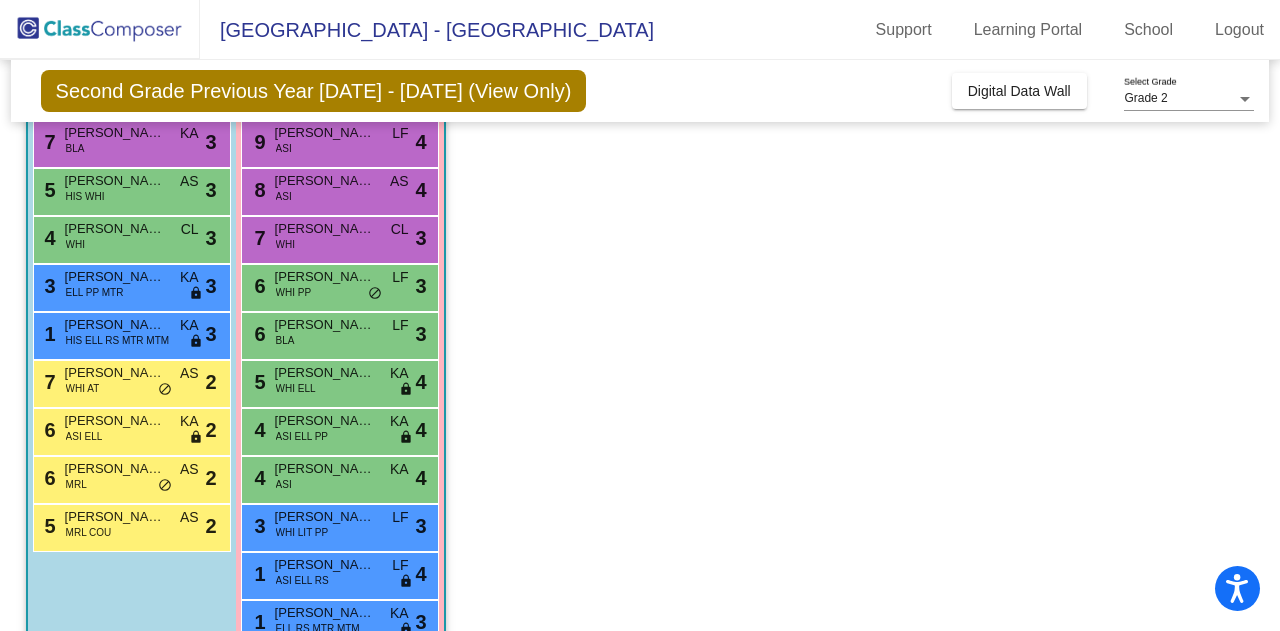 click on "8 [PERSON_NAME] ASI AS lock do_not_disturb_alt 4" at bounding box center [340, 192] 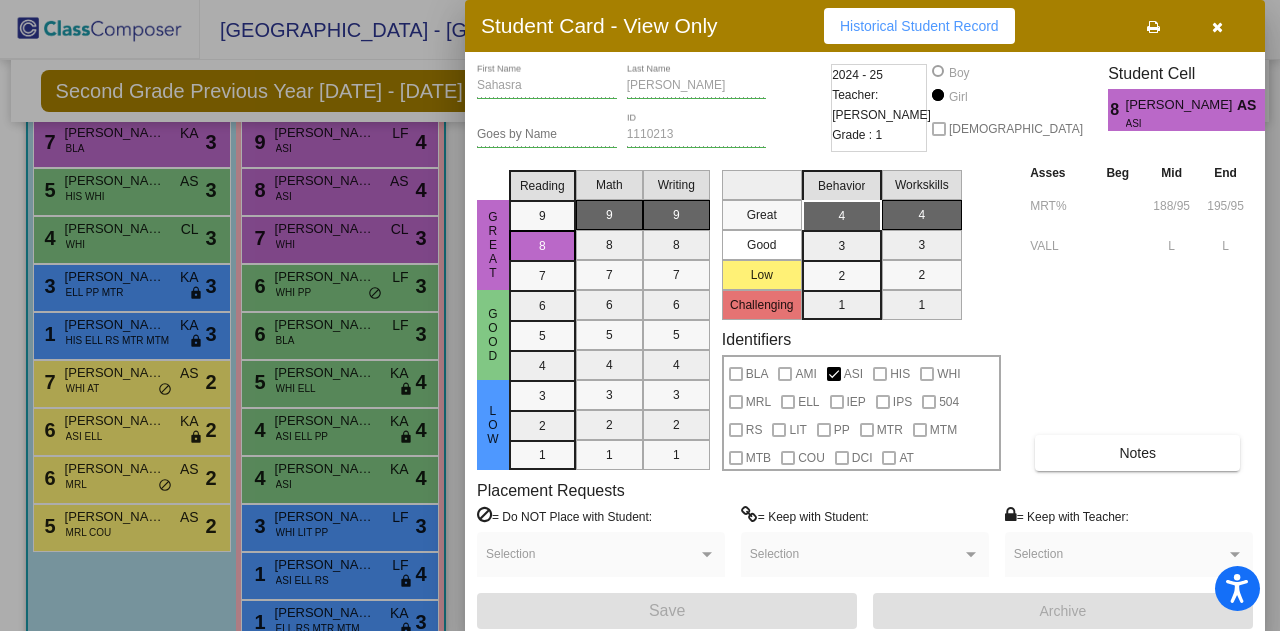 click at bounding box center (640, 315) 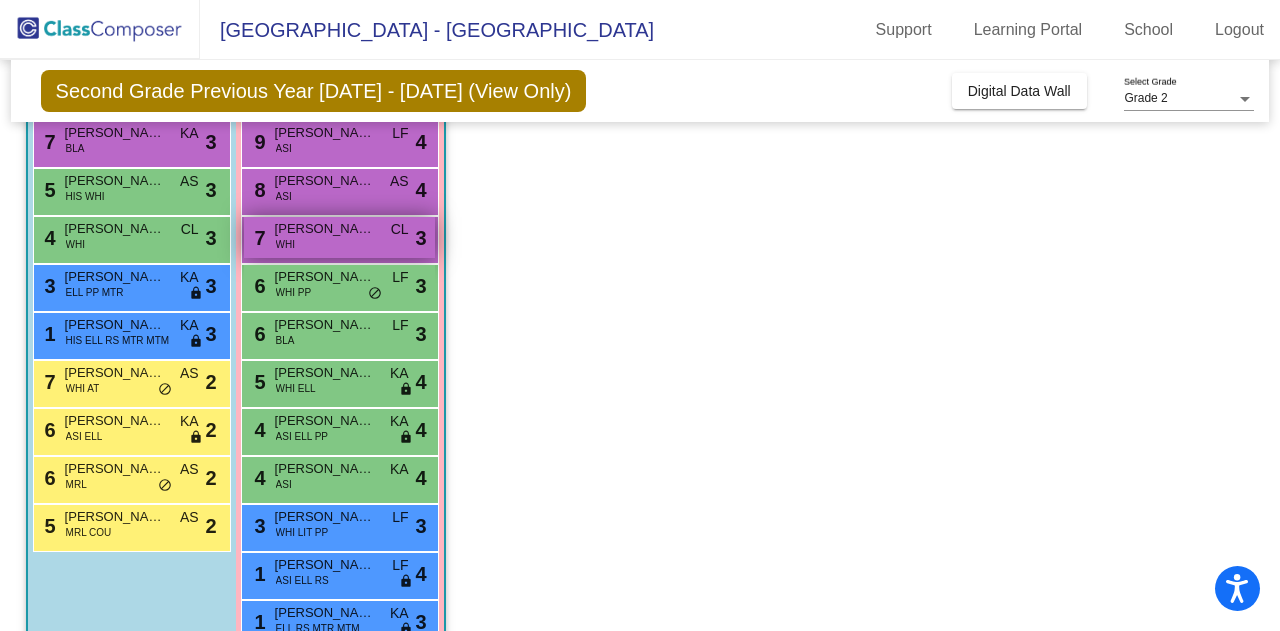 click on "7 [PERSON_NAME] WHI CL lock do_not_disturb_alt 3" at bounding box center [339, 237] 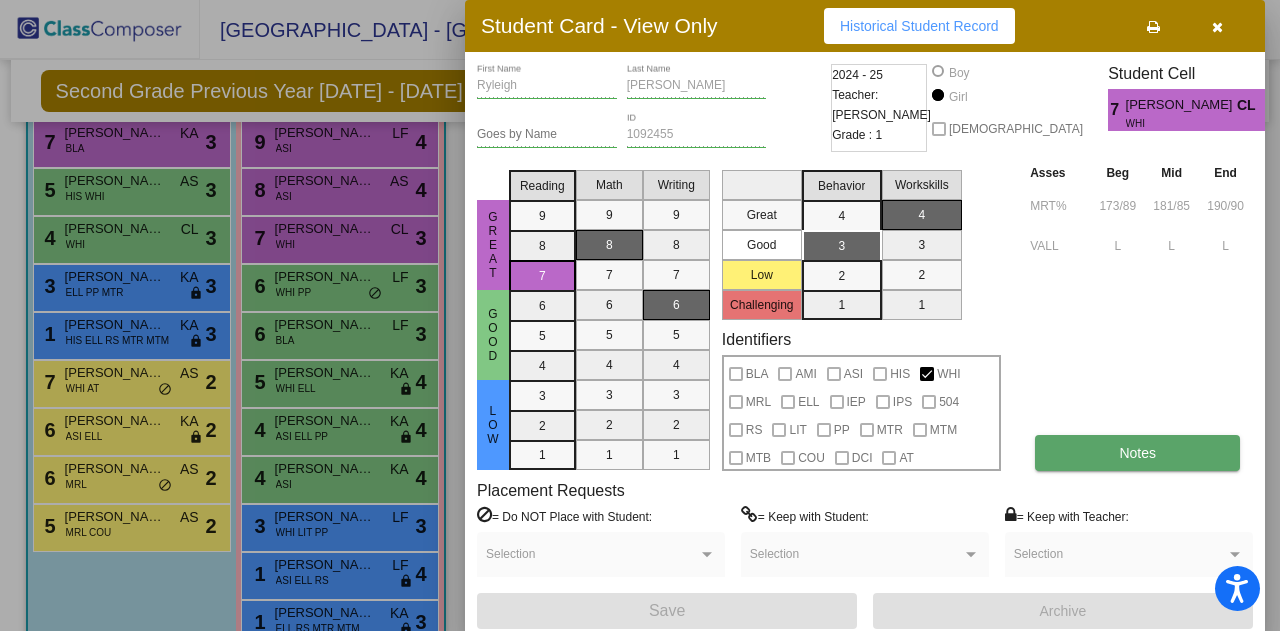 click on "Notes" at bounding box center (1137, 453) 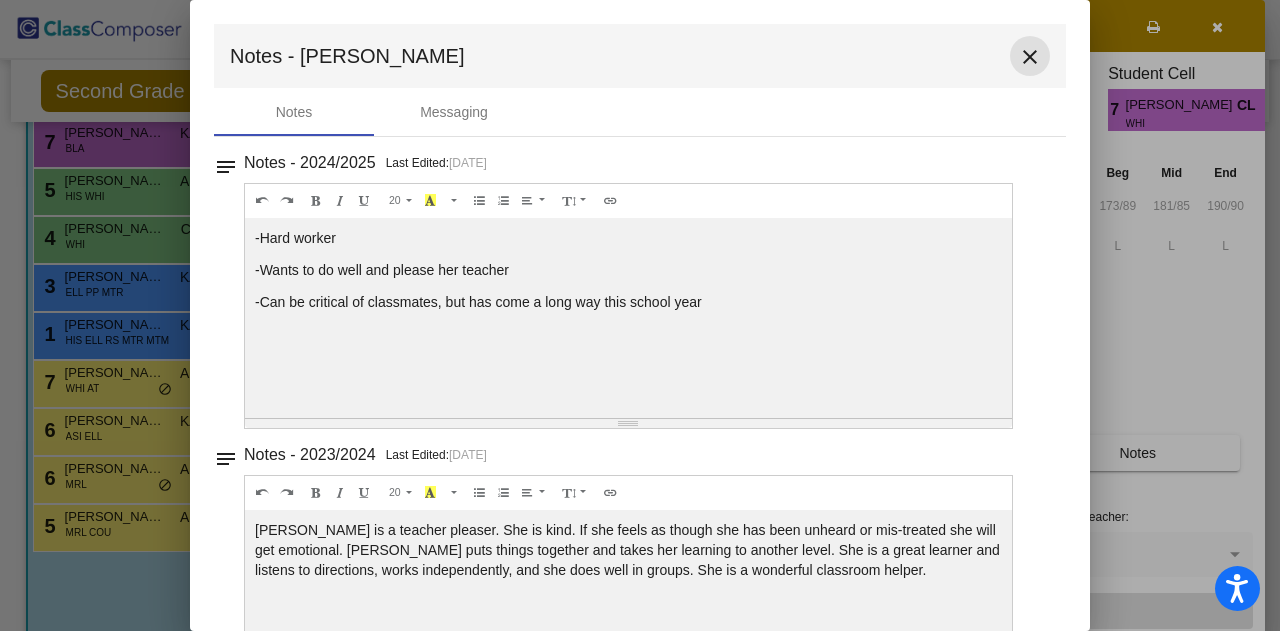 click on "close" at bounding box center (1030, 57) 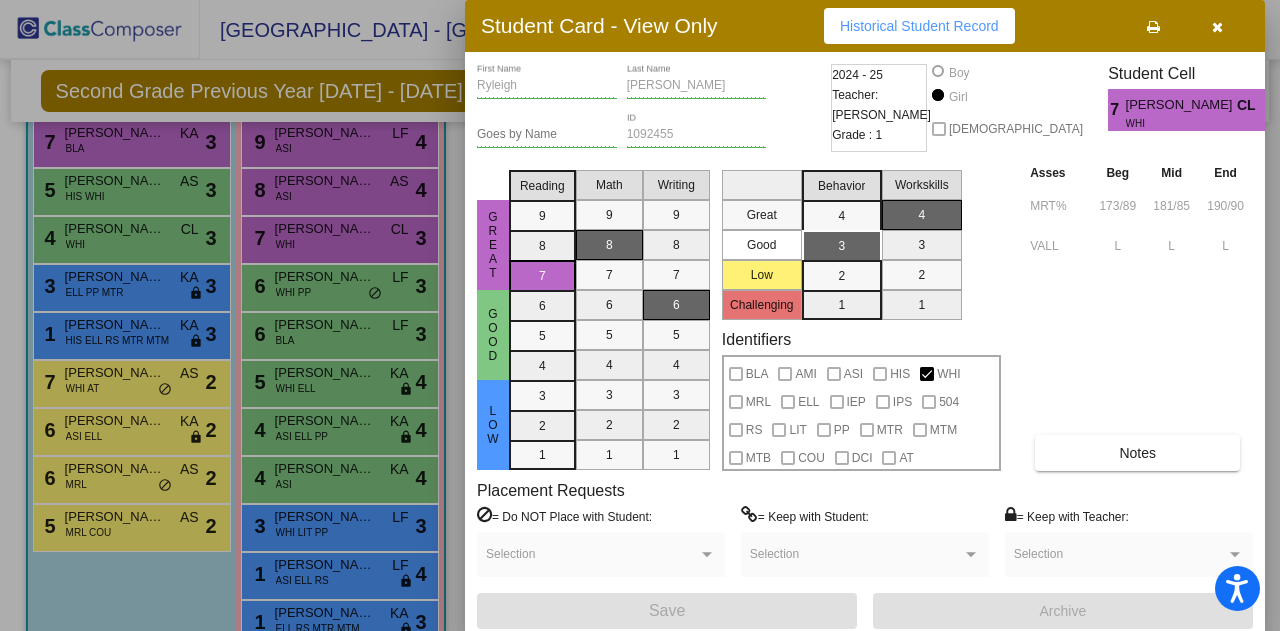 click at bounding box center (640, 315) 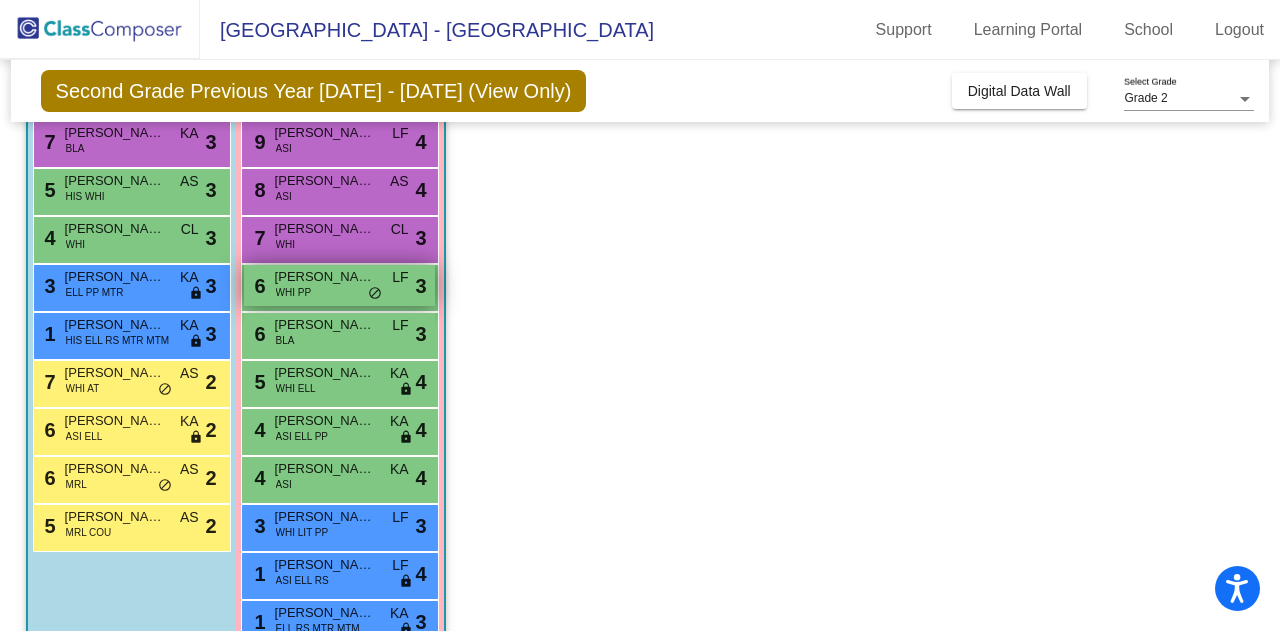 click on "6 [PERSON_NAME] WHI PP LF lock do_not_disturb_alt 3" at bounding box center [339, 285] 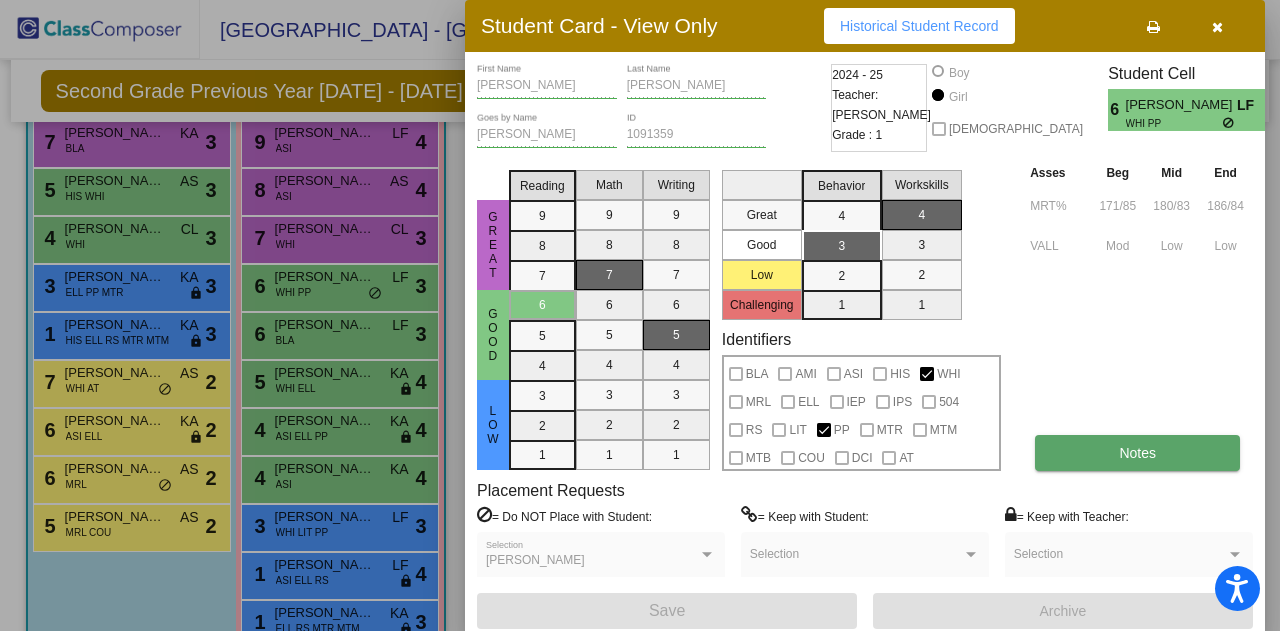 click on "Notes" at bounding box center [1137, 453] 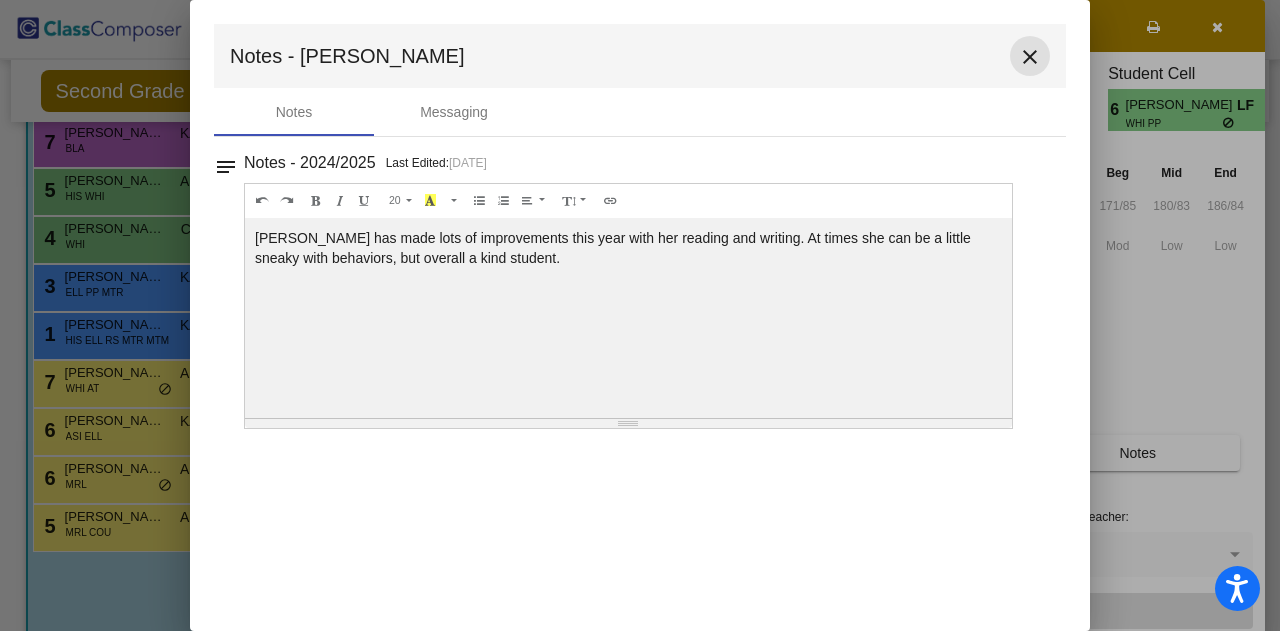 click on "close" at bounding box center [1030, 57] 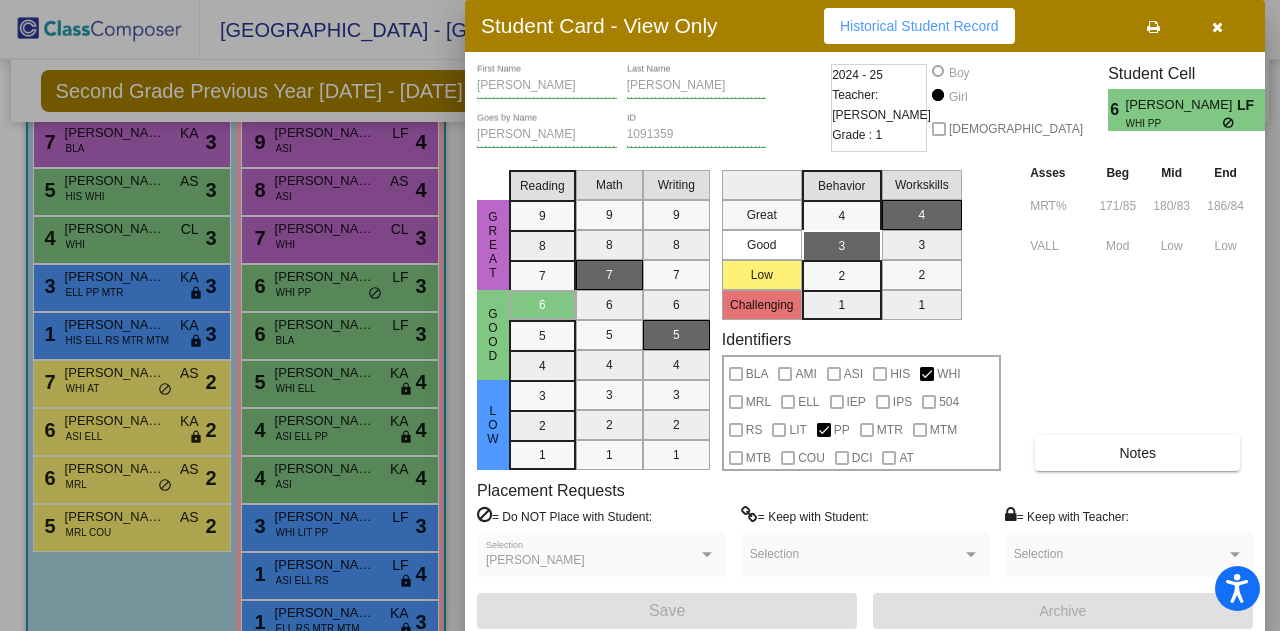 click at bounding box center [640, 315] 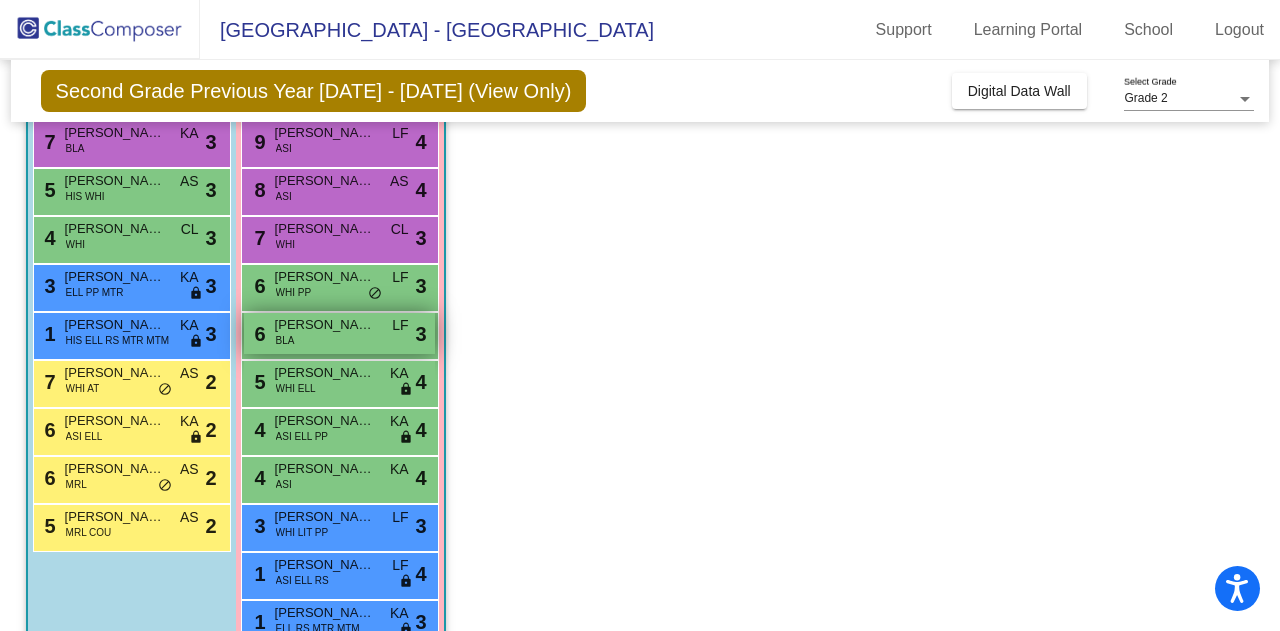 click on "6 [PERSON_NAME] BLA LF lock do_not_disturb_alt 3" at bounding box center (339, 333) 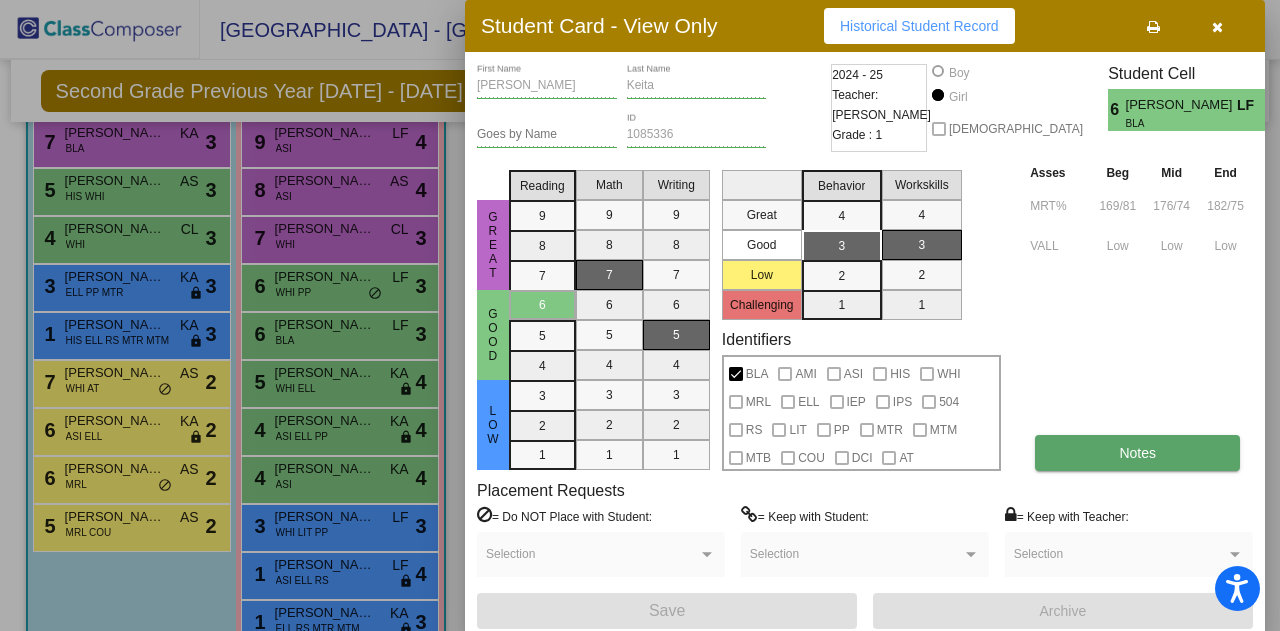 click on "Notes" at bounding box center [1137, 453] 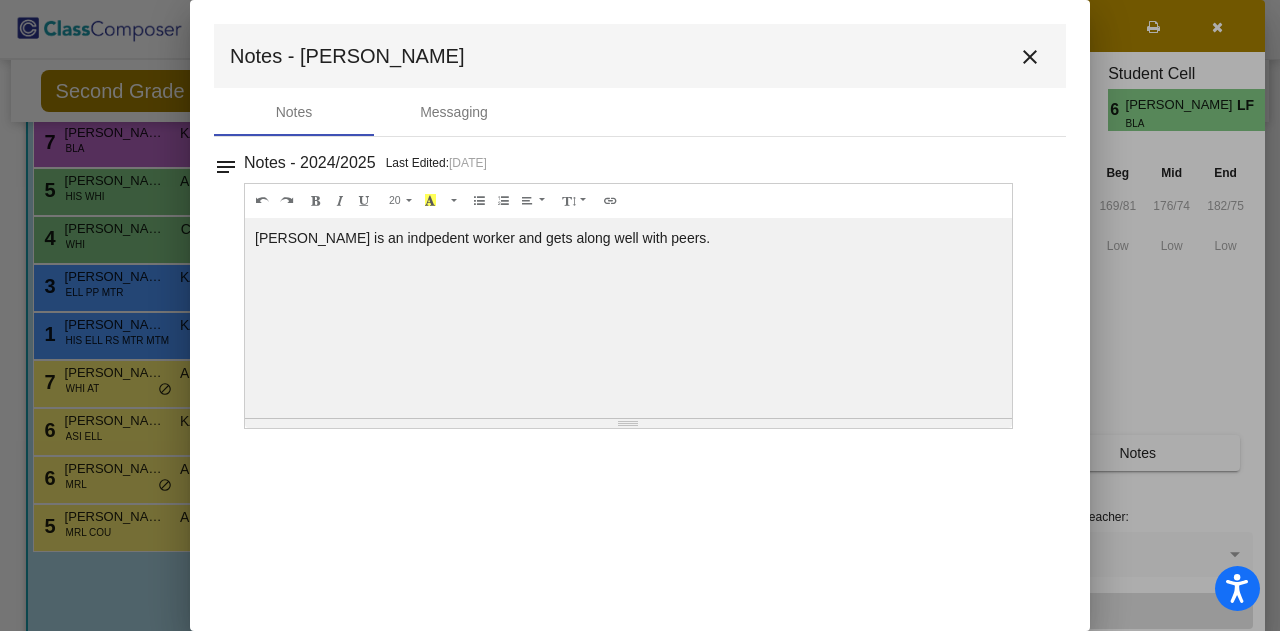 click on "Notes - [PERSON_NAME] close" at bounding box center [640, 56] 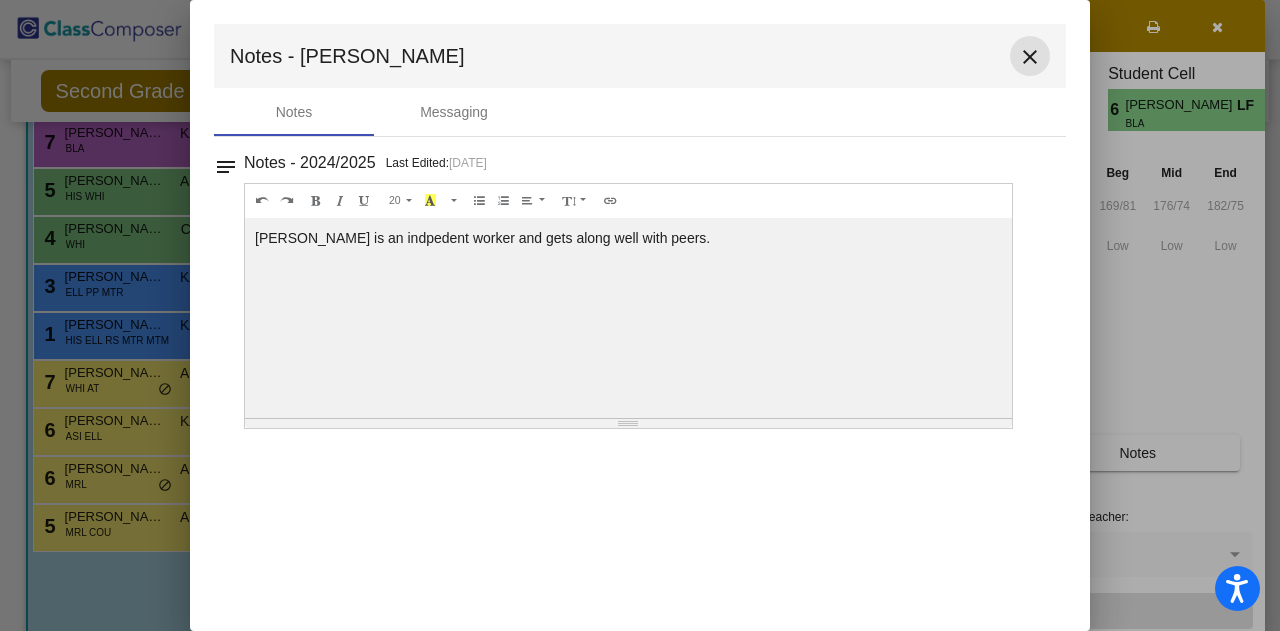 click on "close" at bounding box center [1030, 57] 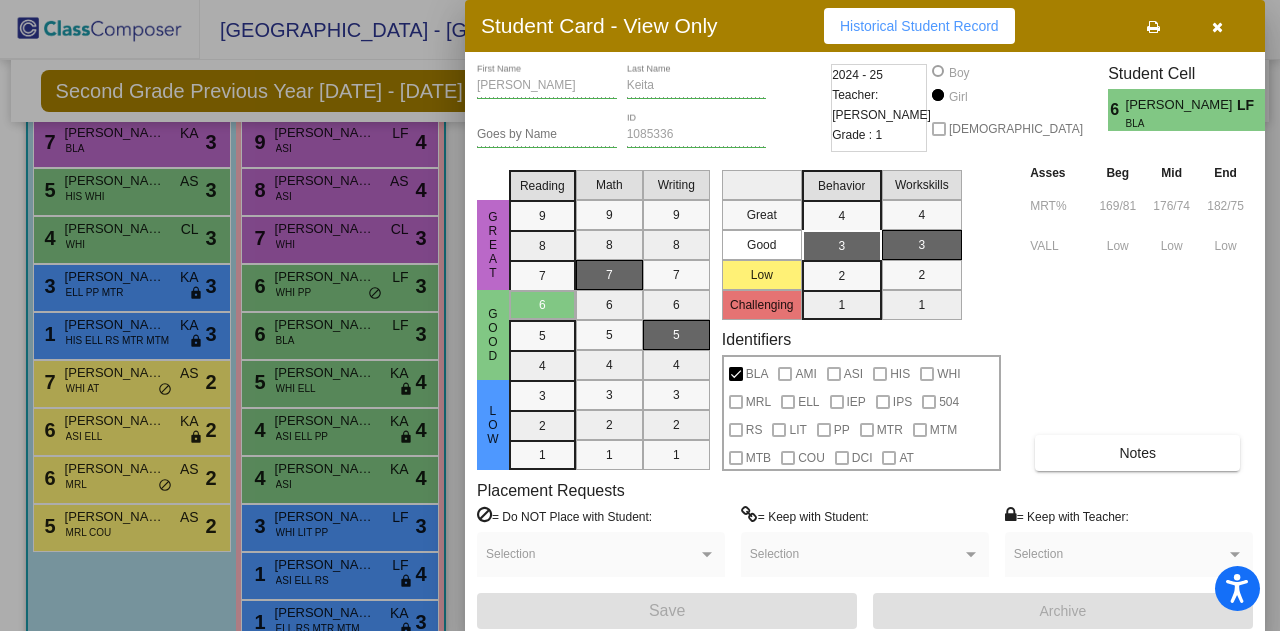 click at bounding box center (640, 315) 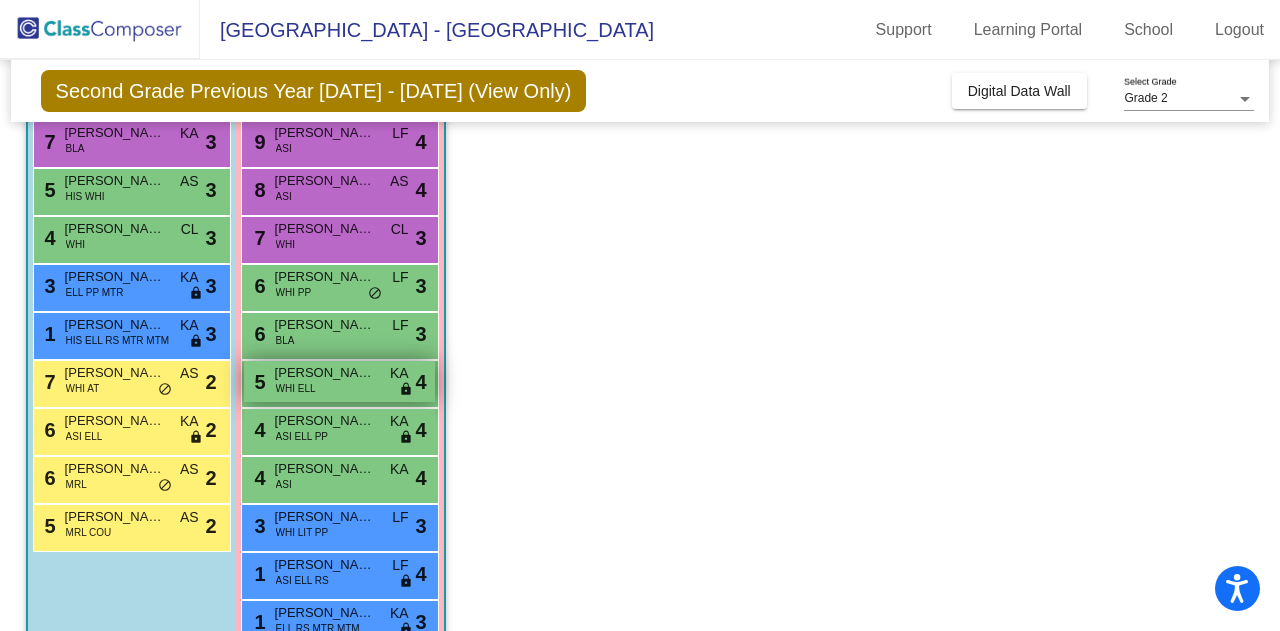 click on "5 [PERSON_NAME] WHI [PERSON_NAME] lock do_not_disturb_alt 4" at bounding box center [339, 381] 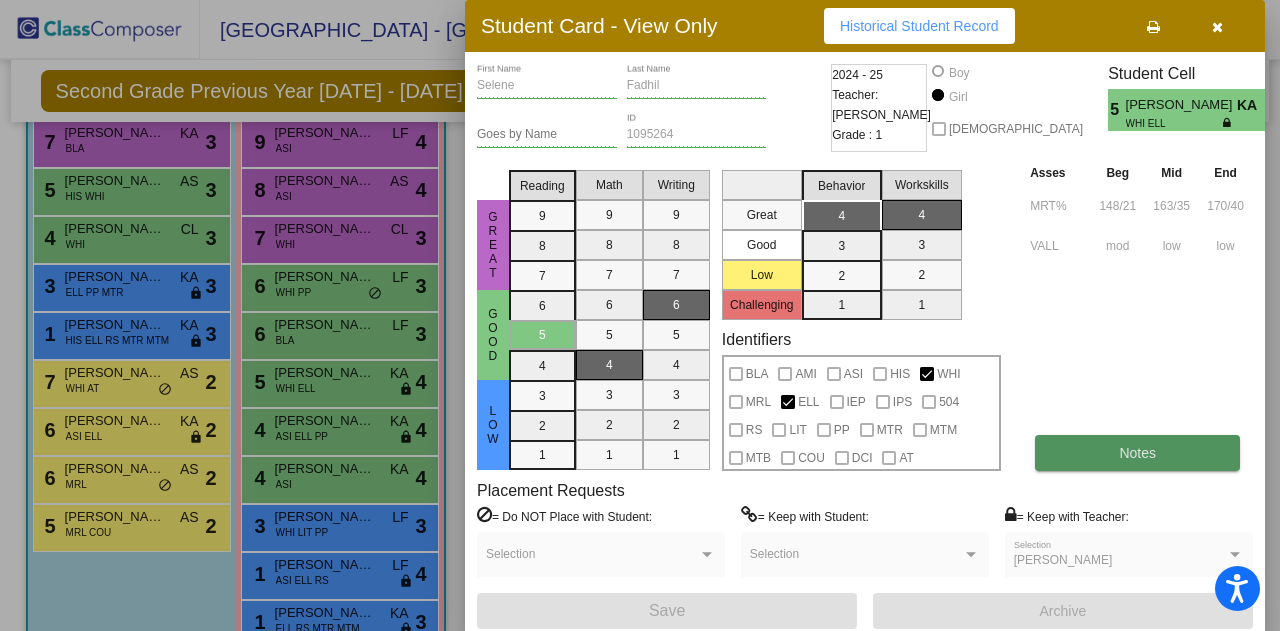 click on "Notes" at bounding box center (1137, 453) 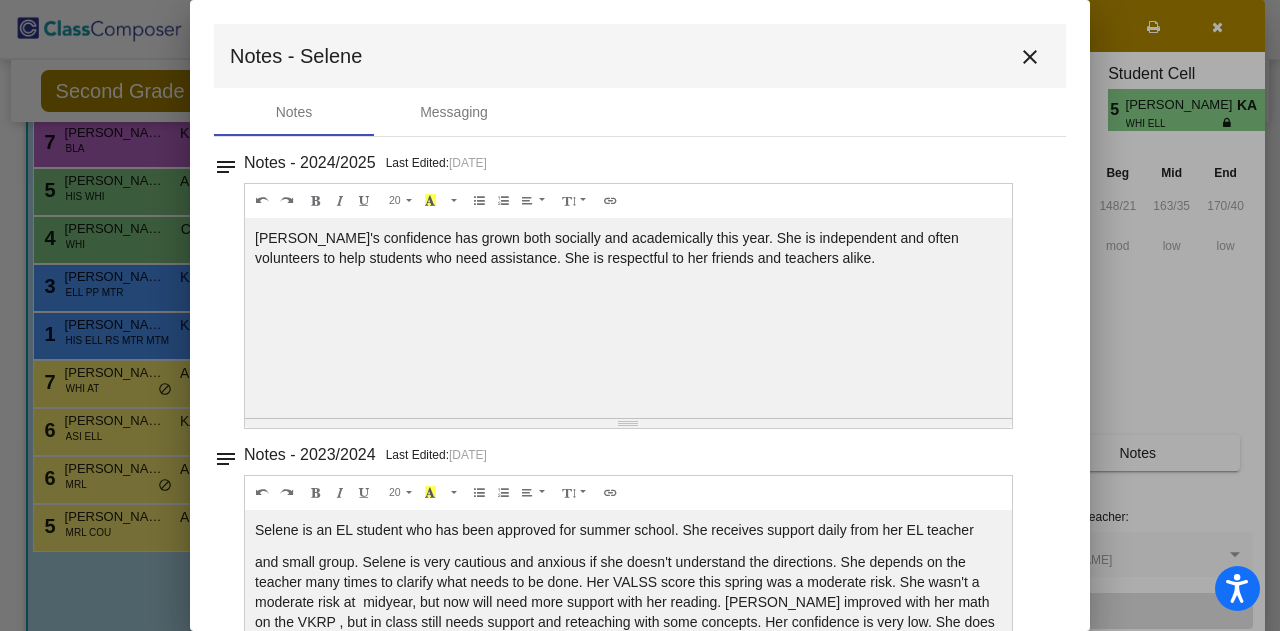 scroll, scrollTop: 0, scrollLeft: 0, axis: both 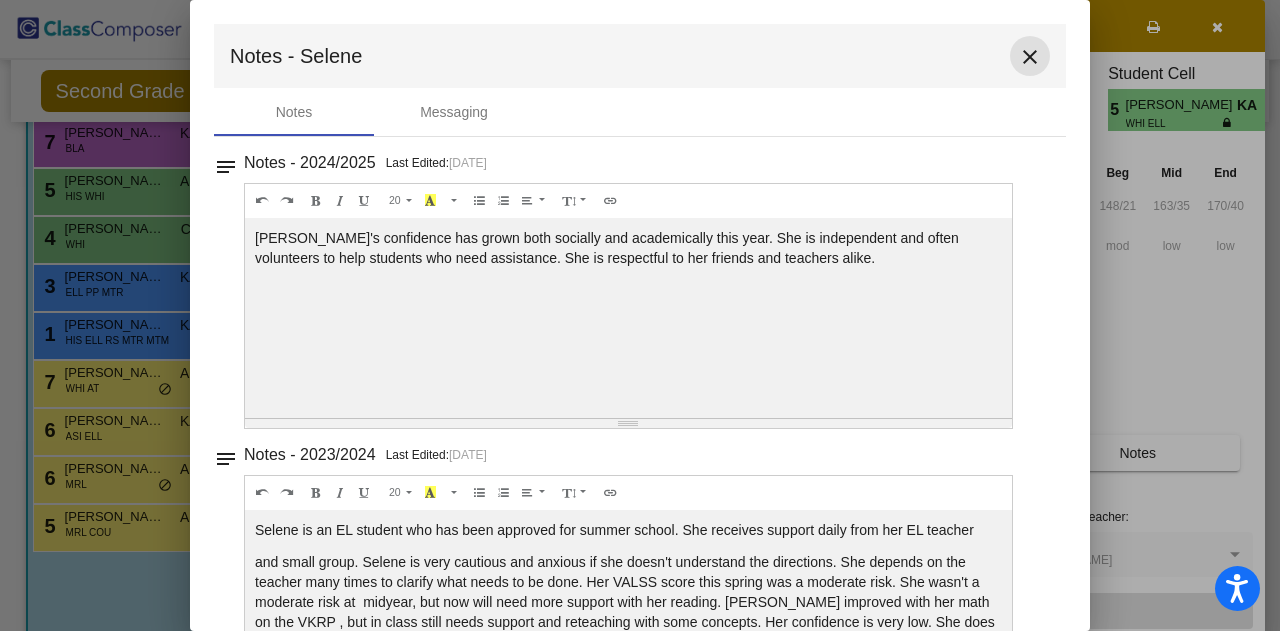 click on "close" at bounding box center (1030, 57) 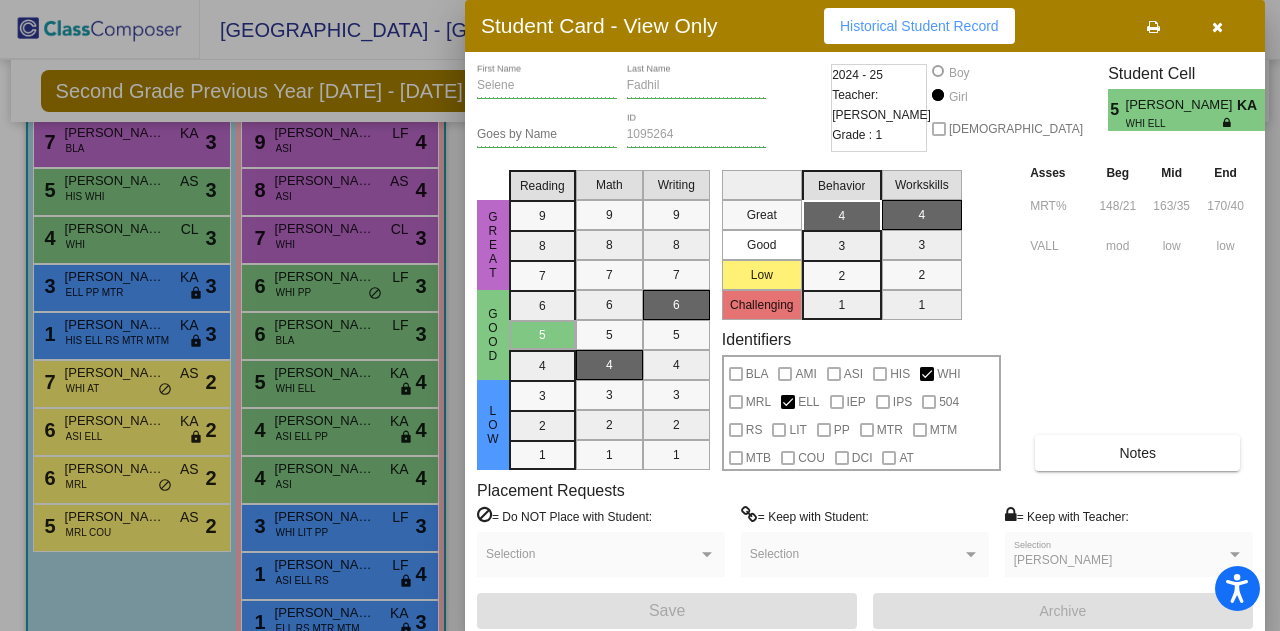 click at bounding box center (640, 315) 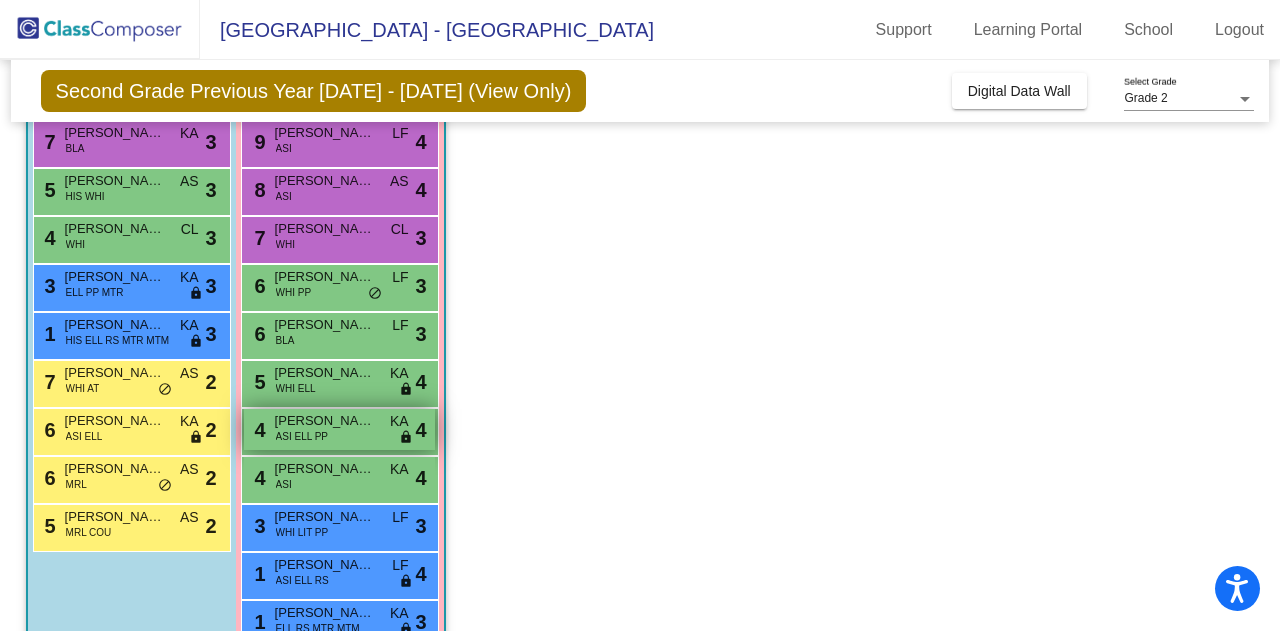click on "4 [PERSON_NAME] ASI ELL PP KA lock do_not_disturb_alt 4" at bounding box center [339, 429] 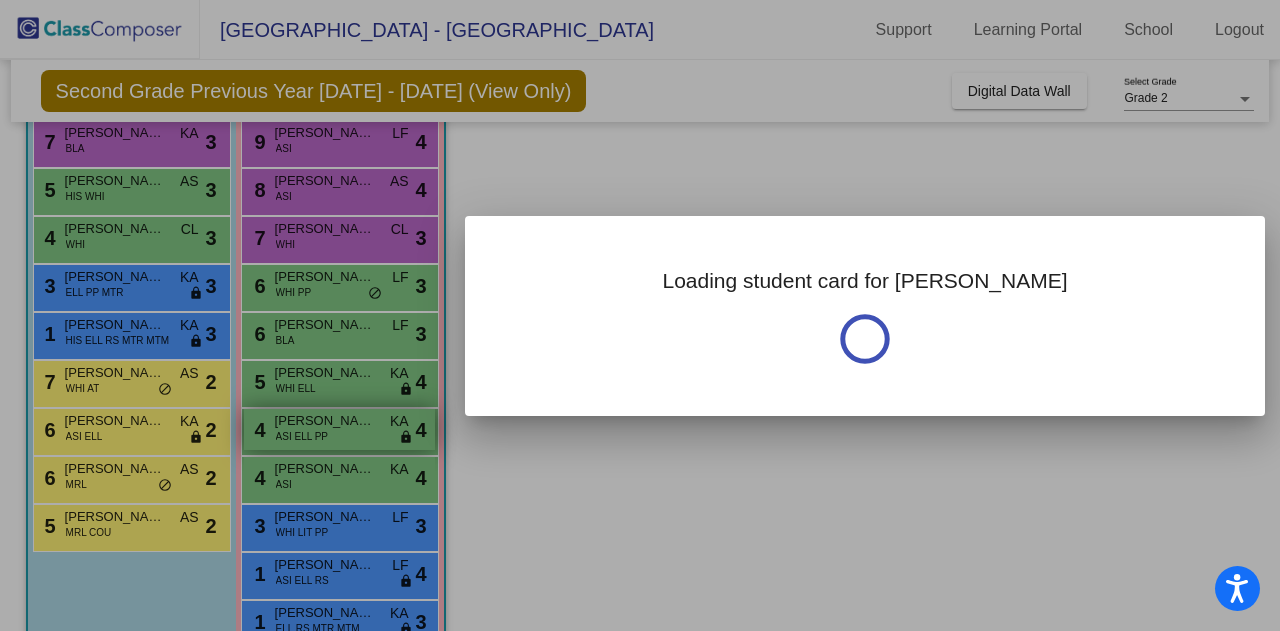 click at bounding box center [640, 315] 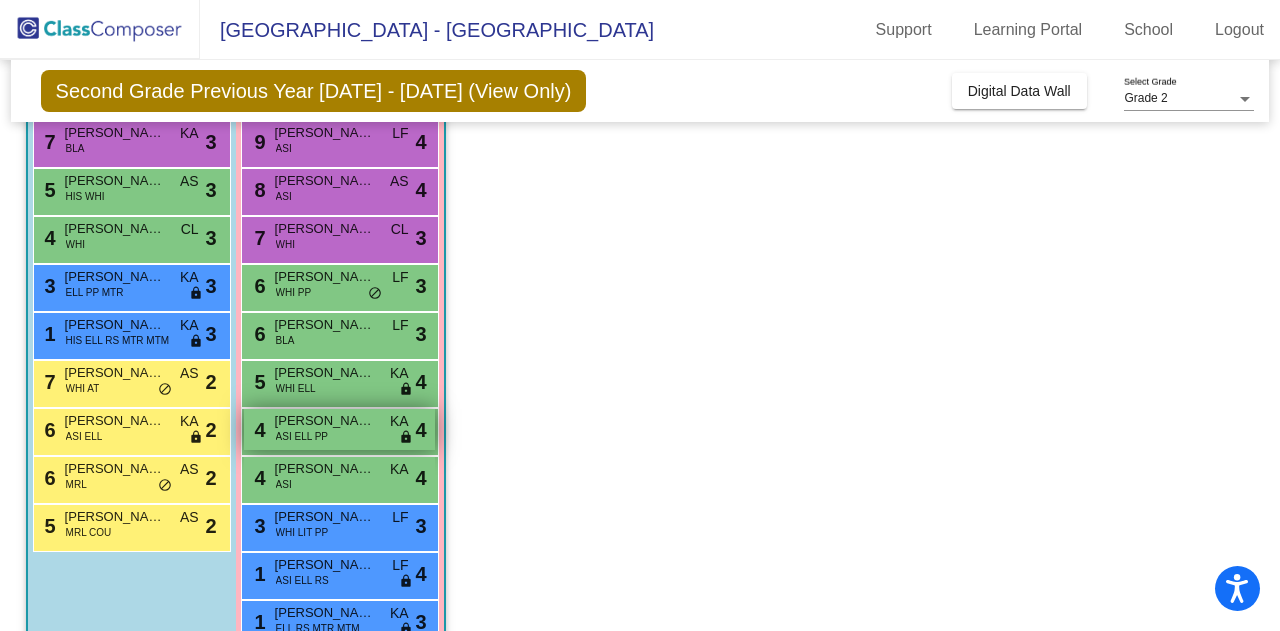 scroll, scrollTop: 296, scrollLeft: 0, axis: vertical 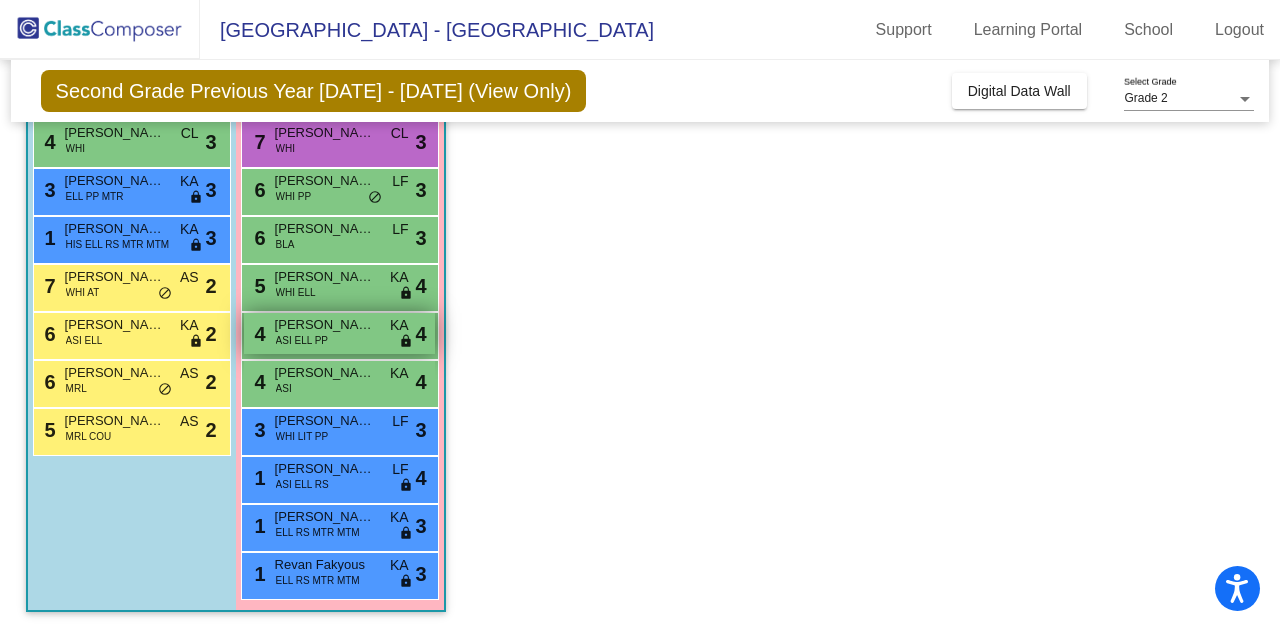 click on "4 [PERSON_NAME] ASI ELL PP KA lock do_not_disturb_alt 4" at bounding box center [339, 333] 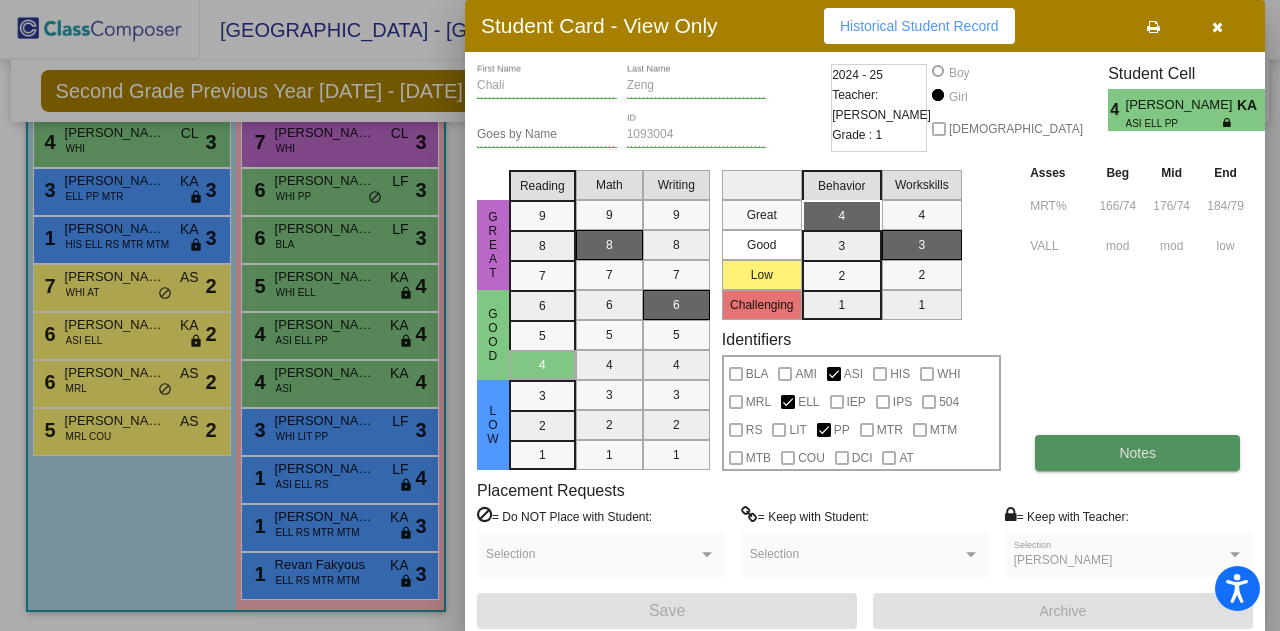 click on "Notes" at bounding box center [1137, 453] 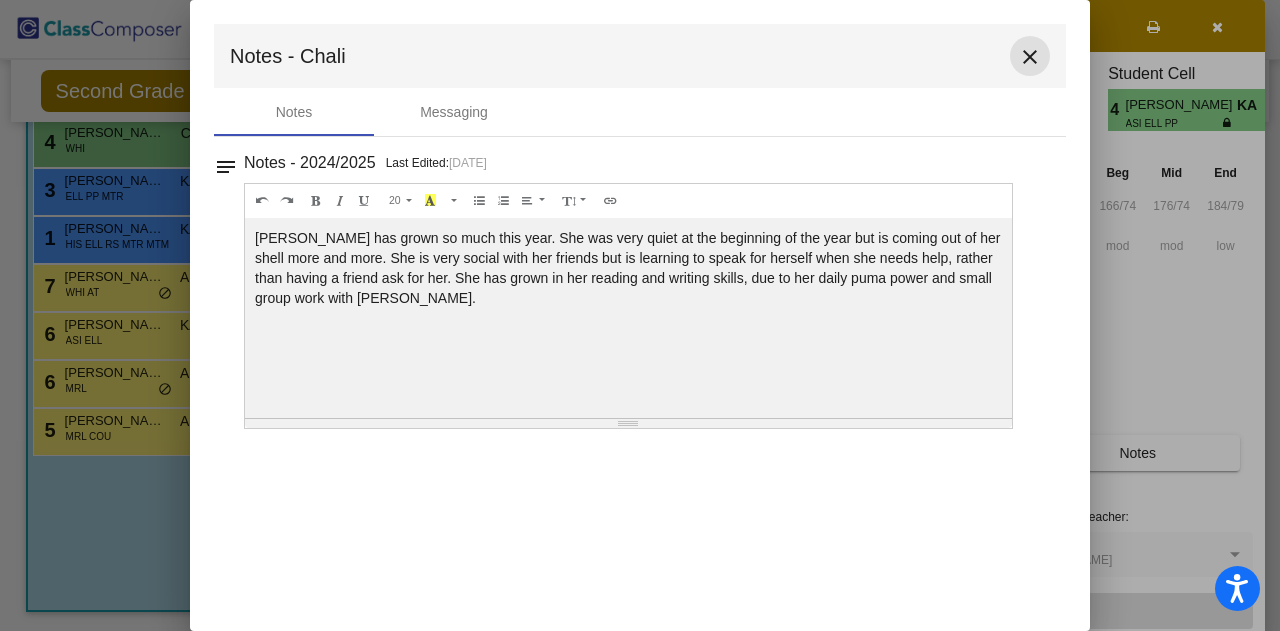 click on "close" at bounding box center (1030, 57) 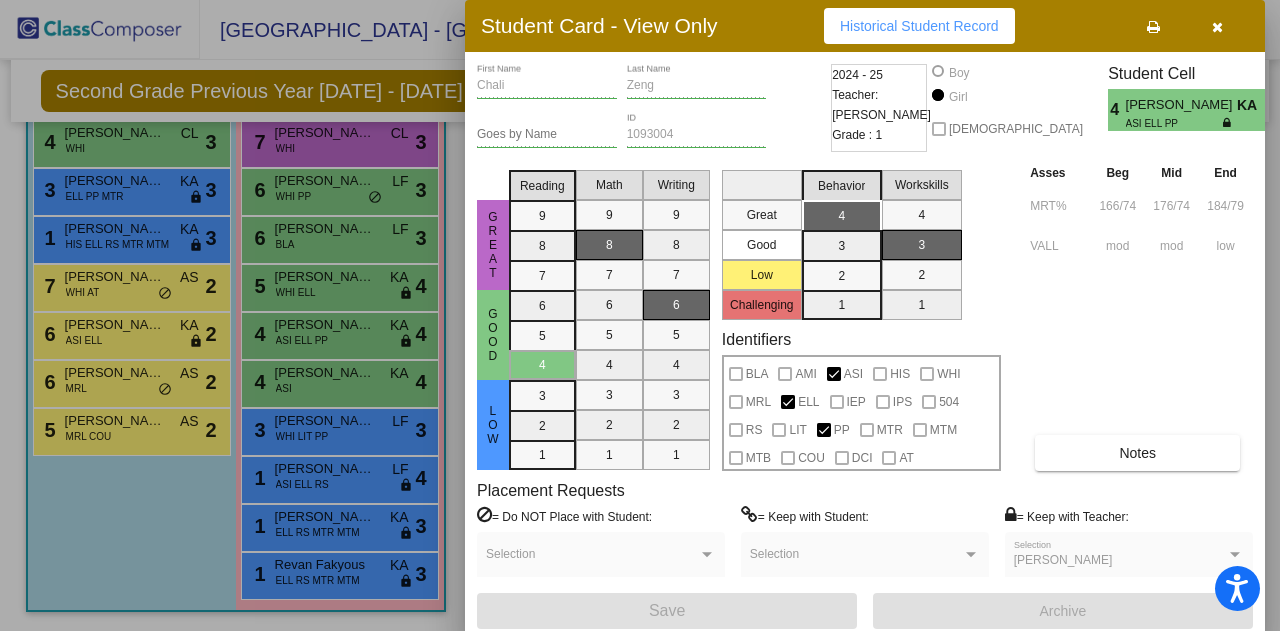 click at bounding box center [640, 315] 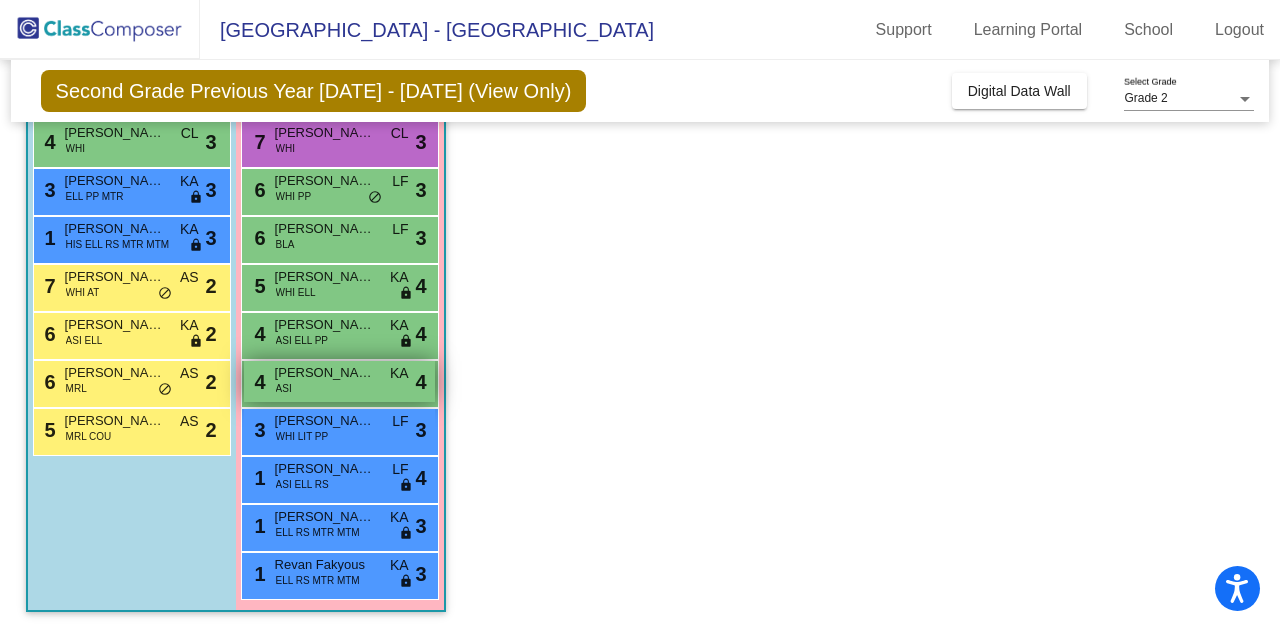 click on "4 [PERSON_NAME] ASI KA lock do_not_disturb_alt 4" at bounding box center (339, 381) 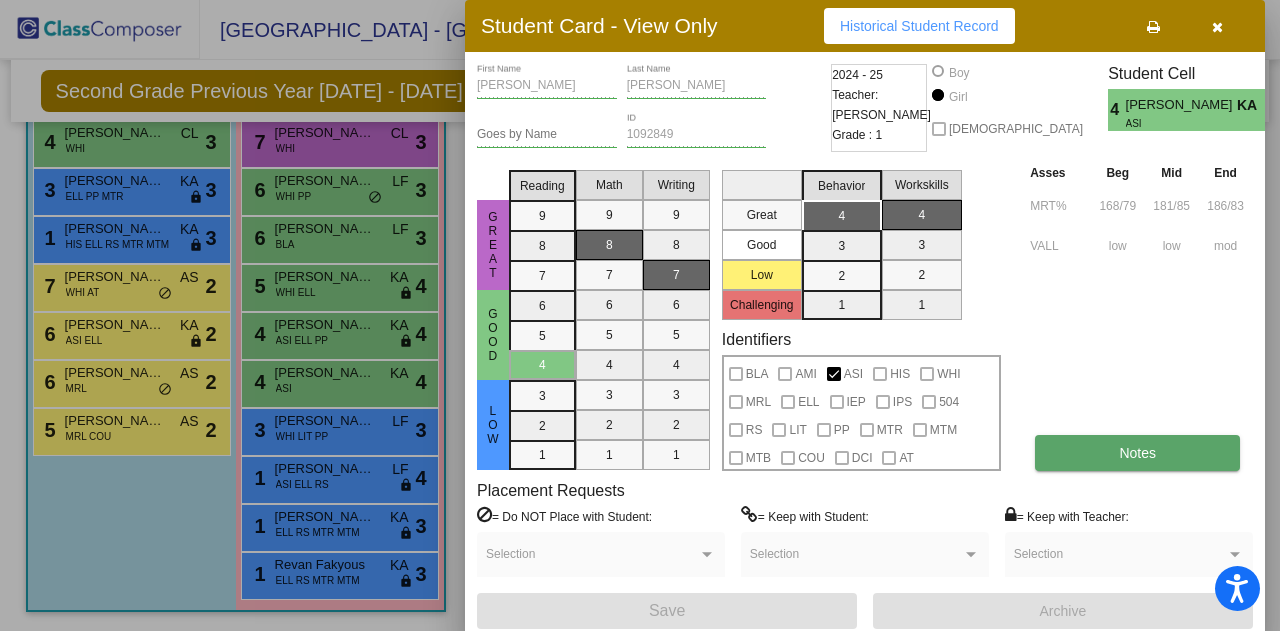 click on "Notes" at bounding box center [1137, 453] 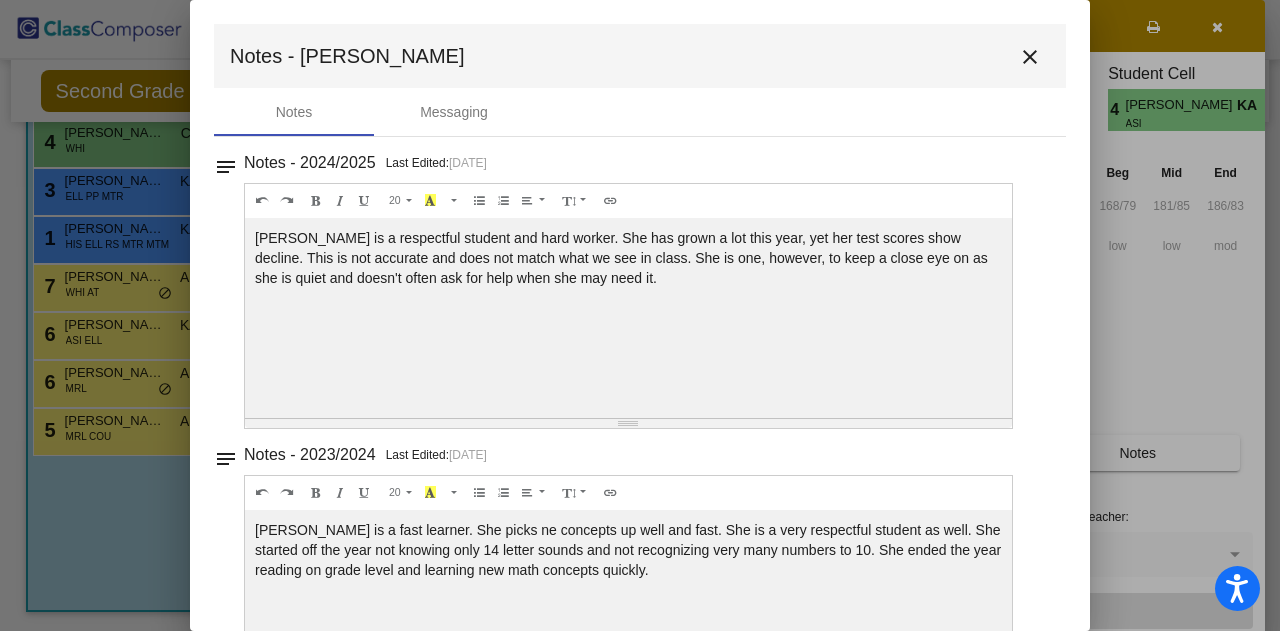 click on "close" at bounding box center (1030, 57) 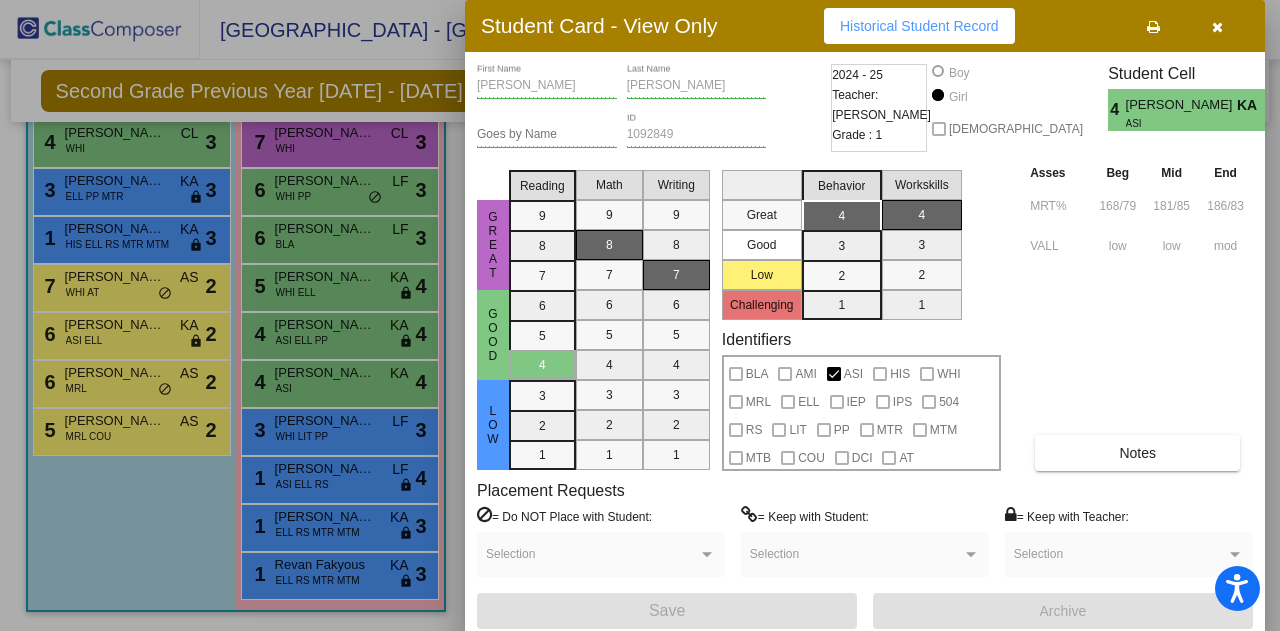 click at bounding box center (640, 315) 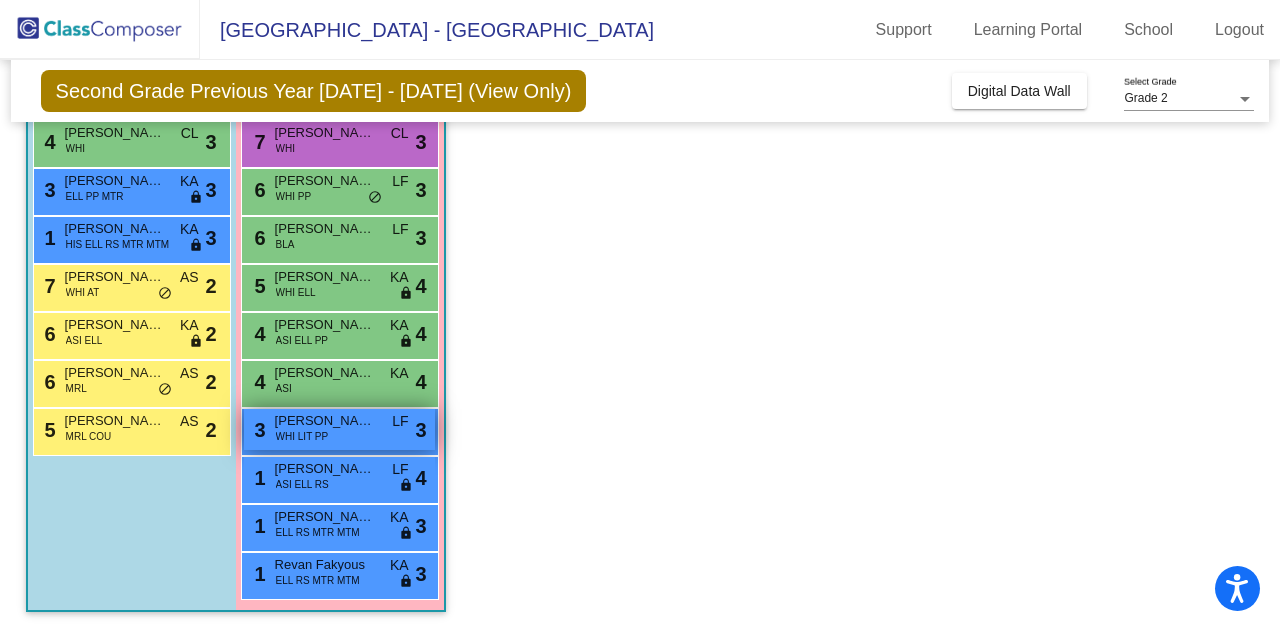 click on "[PERSON_NAME]" at bounding box center (325, 421) 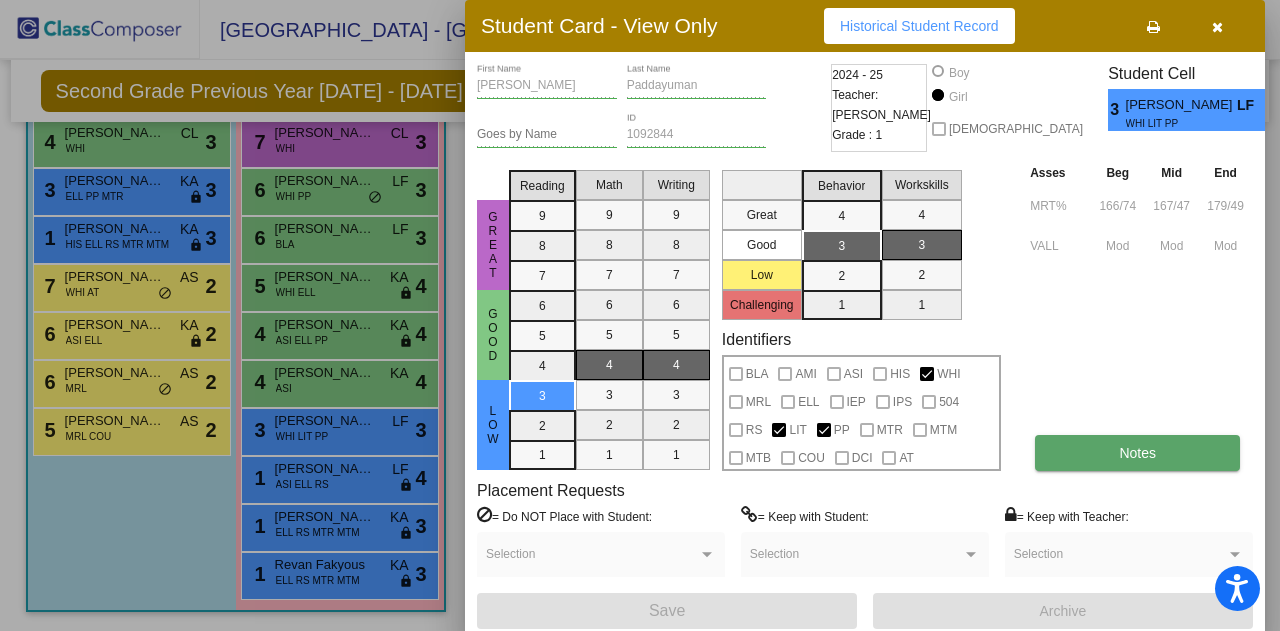 click on "Notes" at bounding box center [1137, 453] 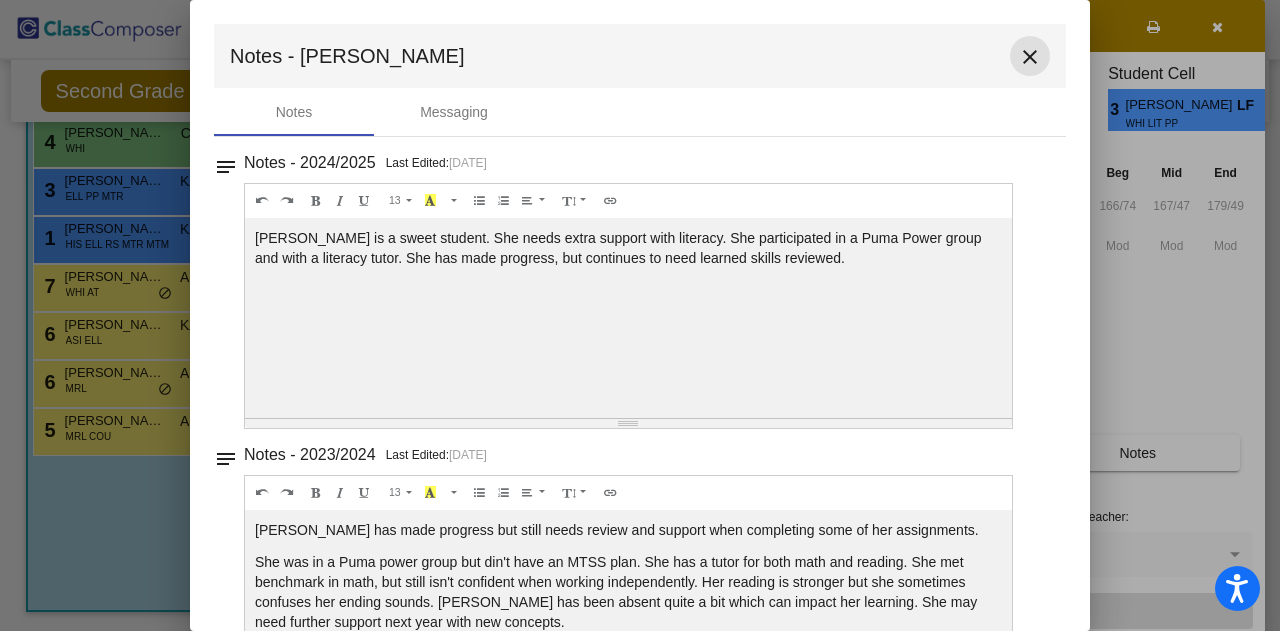 click on "close" at bounding box center [1030, 57] 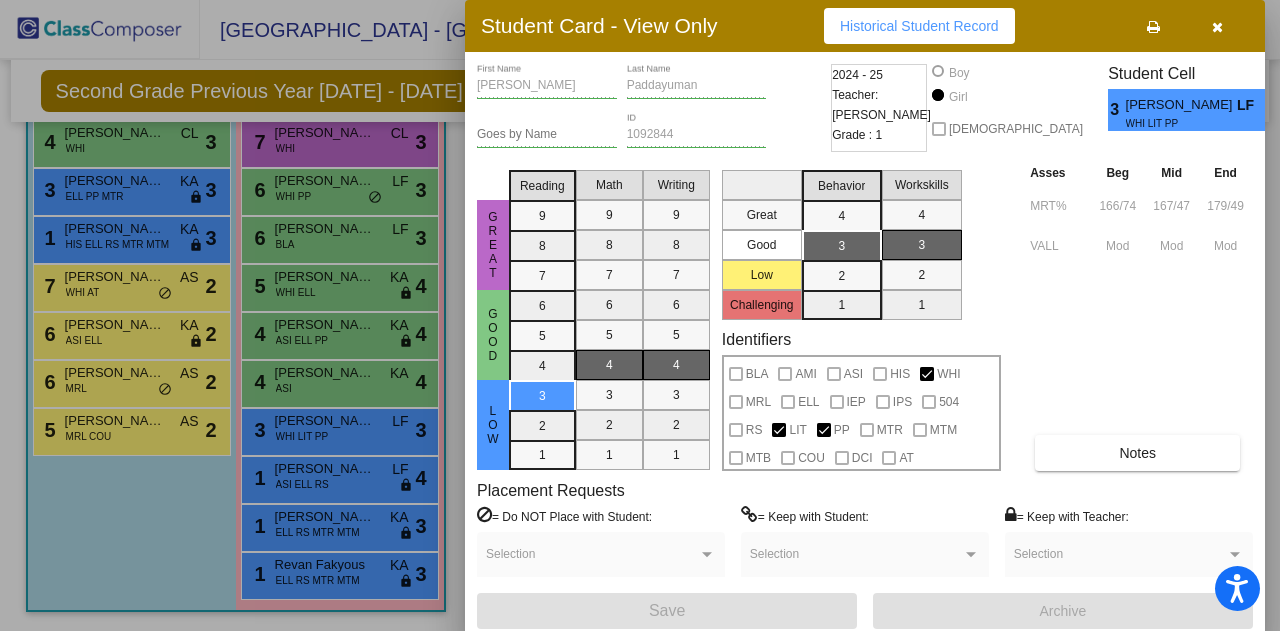 click on "[PERSON_NAME] First Name Paddayuman Last Name Goes by Name 1092844 ID 2024 - 25 Teacher: [PERSON_NAME] Grade : 1   Boy   Girl   [DEMOGRAPHIC_DATA] Student Cell 3 [PERSON_NAME] [PERSON_NAME] WHI LIT PP 3  Great   Good   Low  Reading 9 8 7 6 5 4 3 2 1 Math 9 8 7 6 5 4 3 2 1 Writing 9 8 7 6 5 4 3 2 1 Great Good Low Challenging Behavior 4 3 2 1 Workskills 4 3 2 1 Identifiers   BLA   AMI   ASI   HIS   WHI   MRL   ELL   IEP   IPS   504   RS   LIT   PP   MTR   MTM   MTB   COU   DCI   AT Asses Beg Mid End MRT% 166/74 167/47 179/49 VALL Mod Mod Mod  Notes  Placement Requests  = Do NOT Place with Student:   Selection  = Keep with Student:   Selection  = Keep with Teacher:   Selection  Save   Archive" at bounding box center [865, 346] 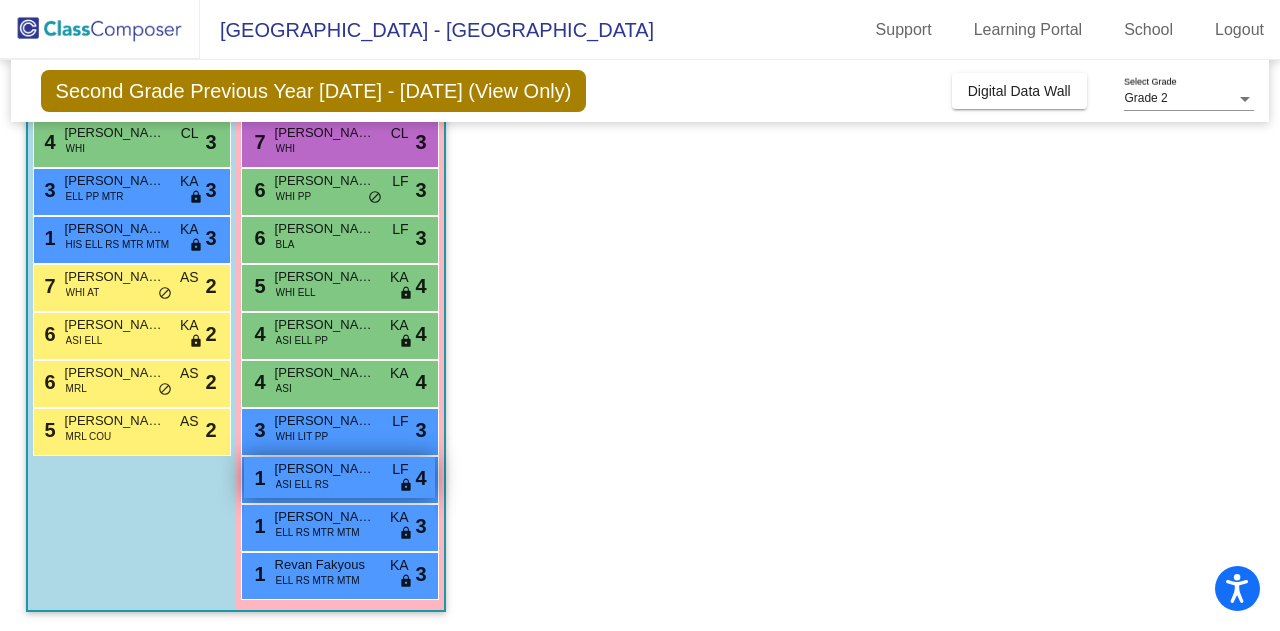 click on "[PERSON_NAME]" at bounding box center [325, 469] 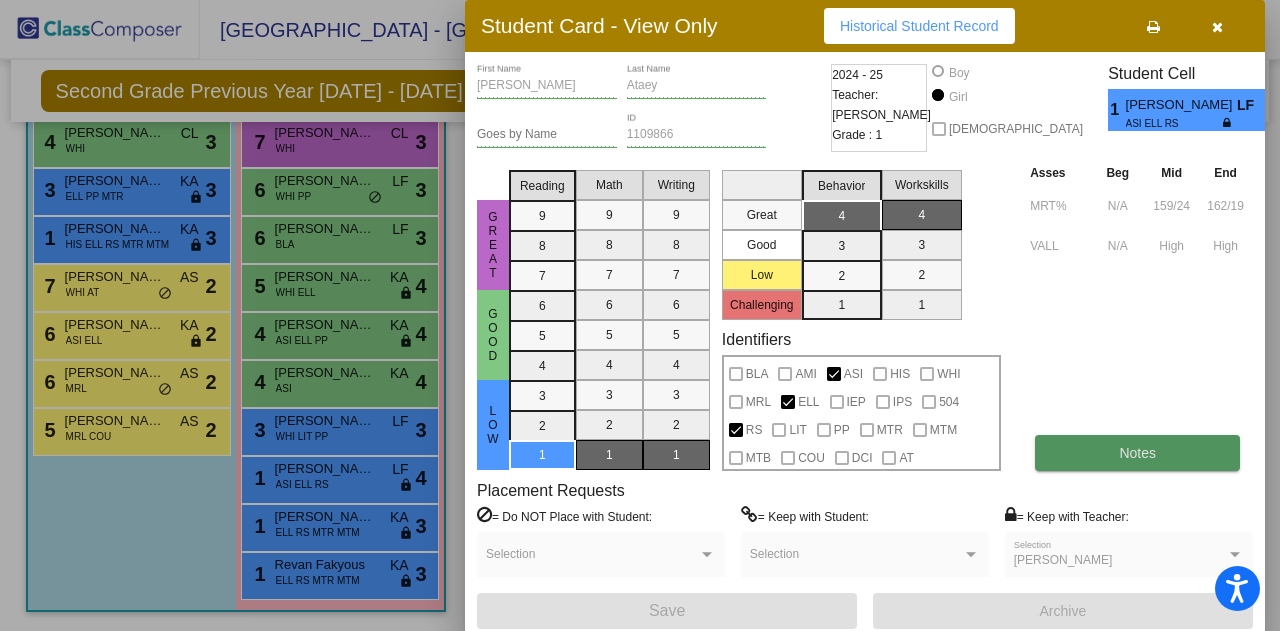 click on "Notes" at bounding box center (1137, 453) 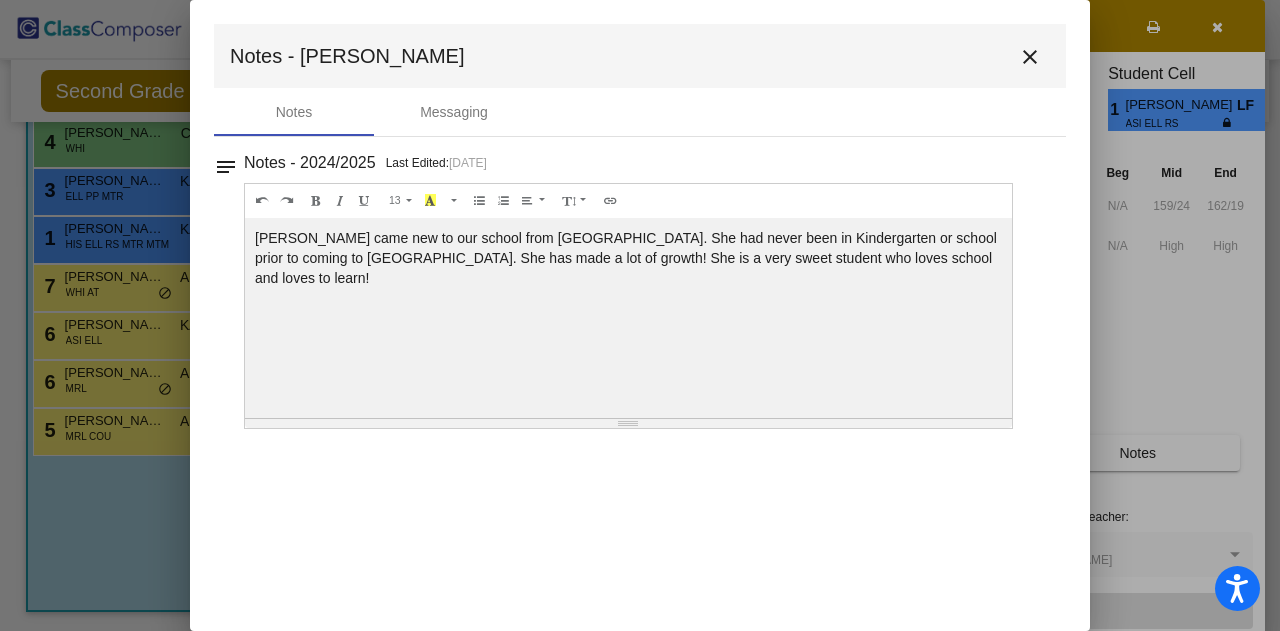 click on "close" at bounding box center (1030, 57) 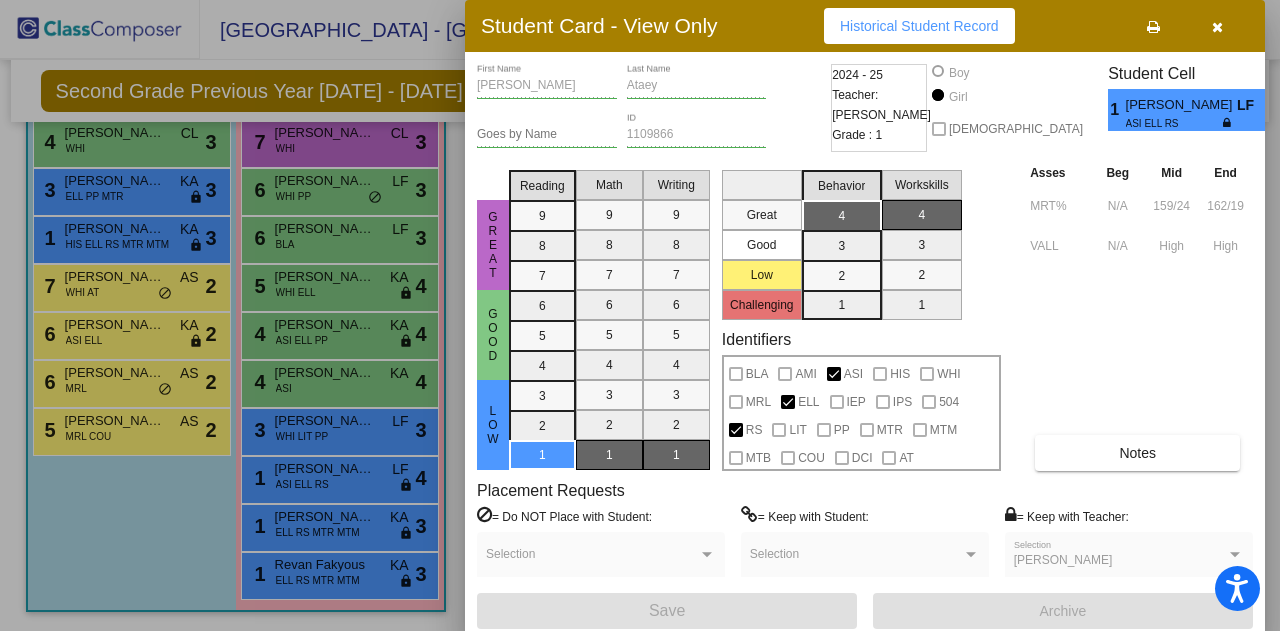 click at bounding box center [640, 315] 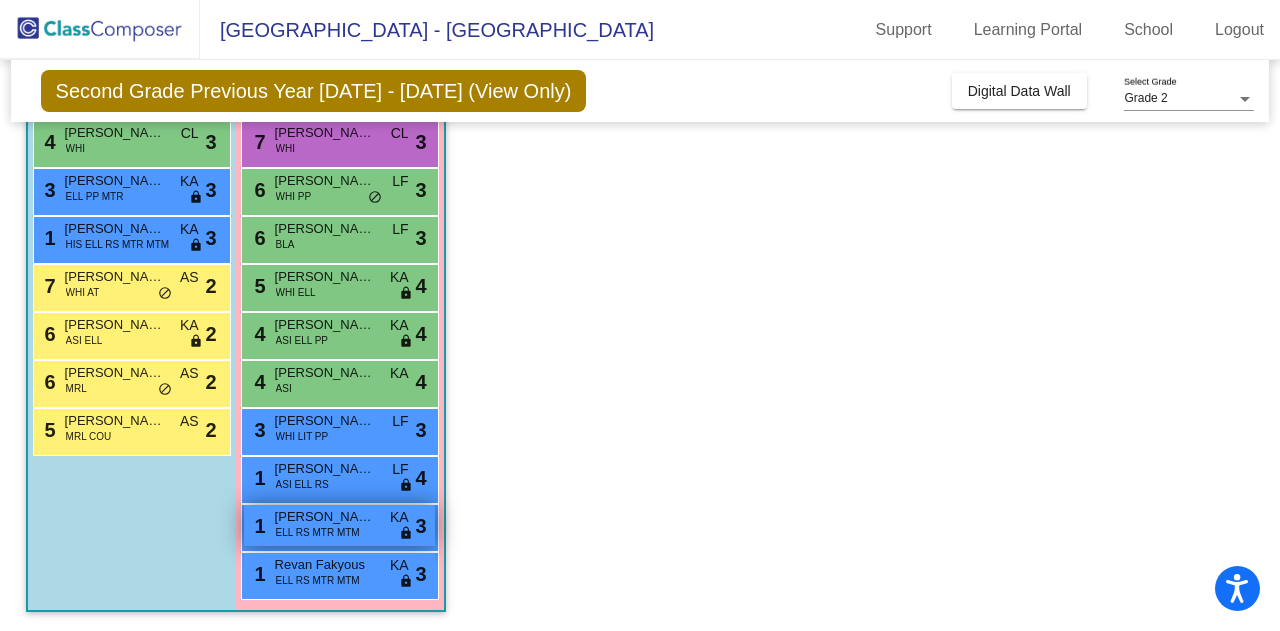 click on "ELL RS MTR MTM" at bounding box center (318, 532) 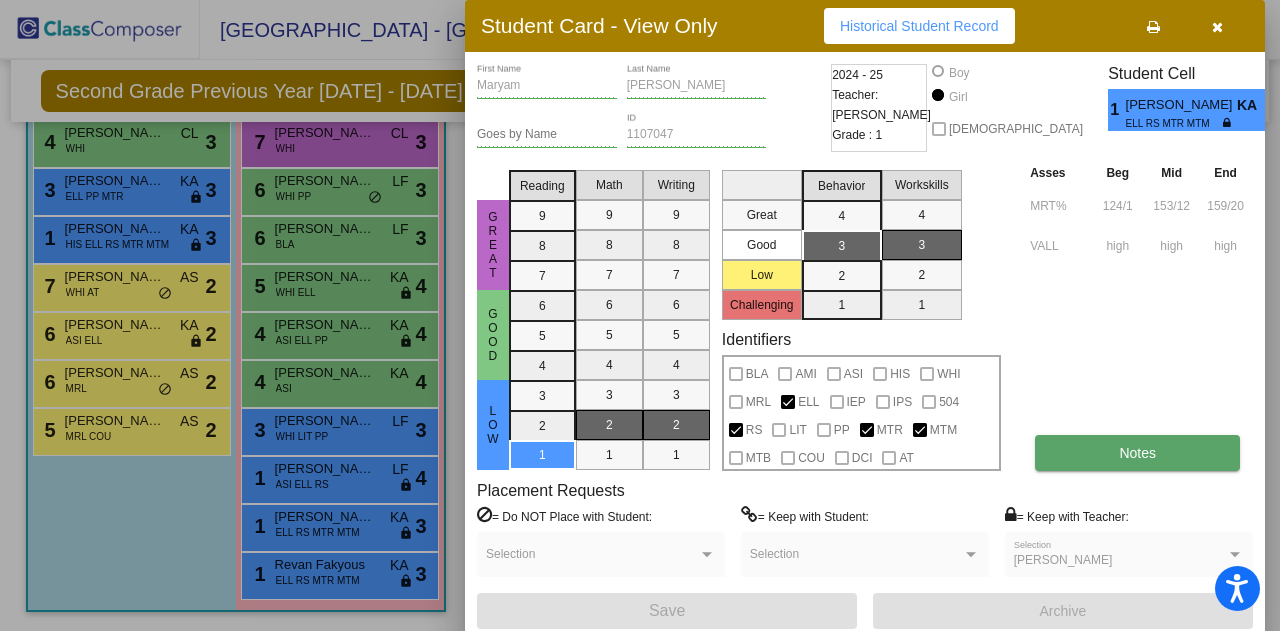 click on "Notes" at bounding box center [1137, 453] 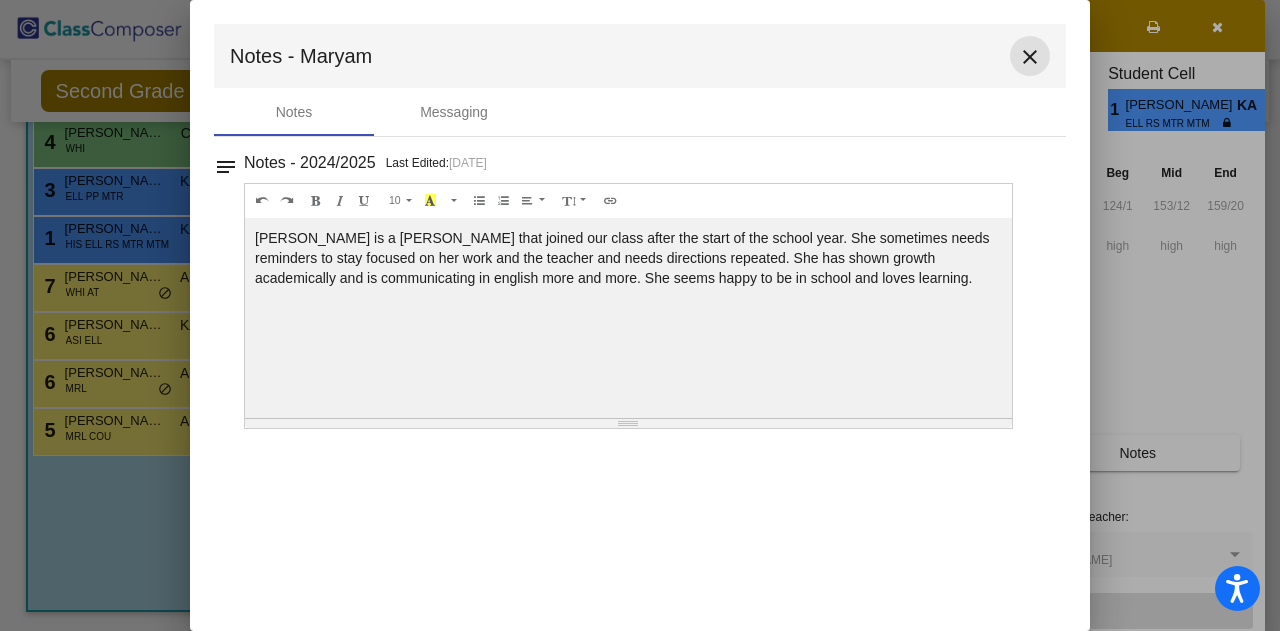 click on "close" at bounding box center [1030, 57] 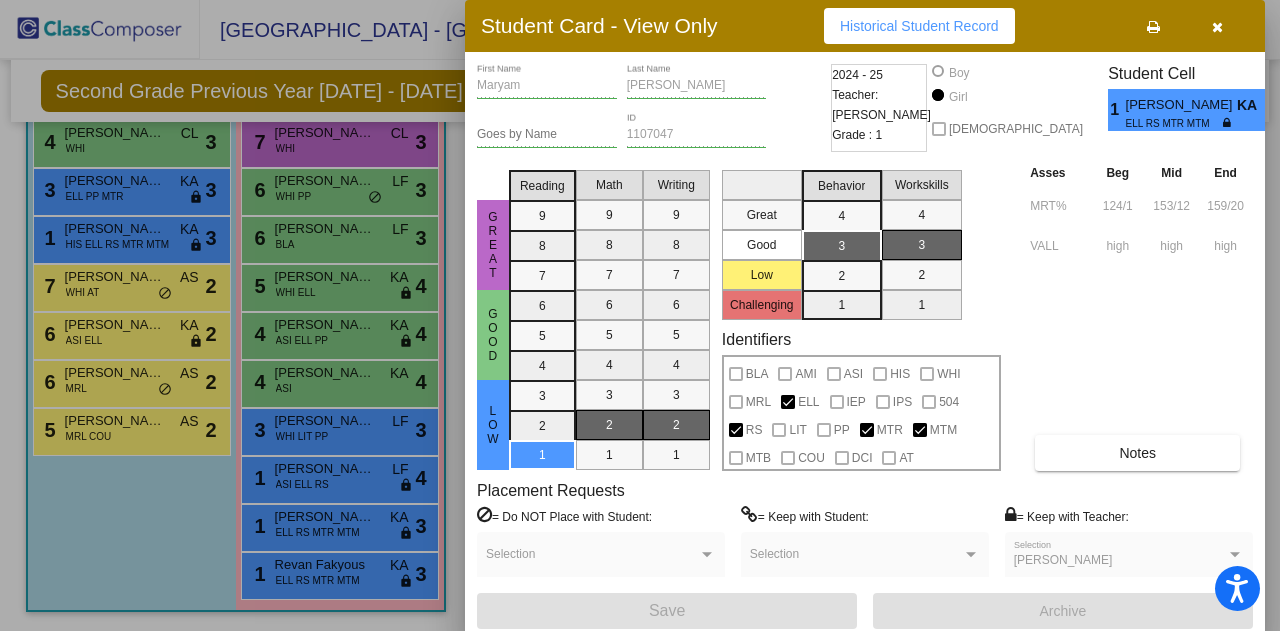 click at bounding box center [640, 315] 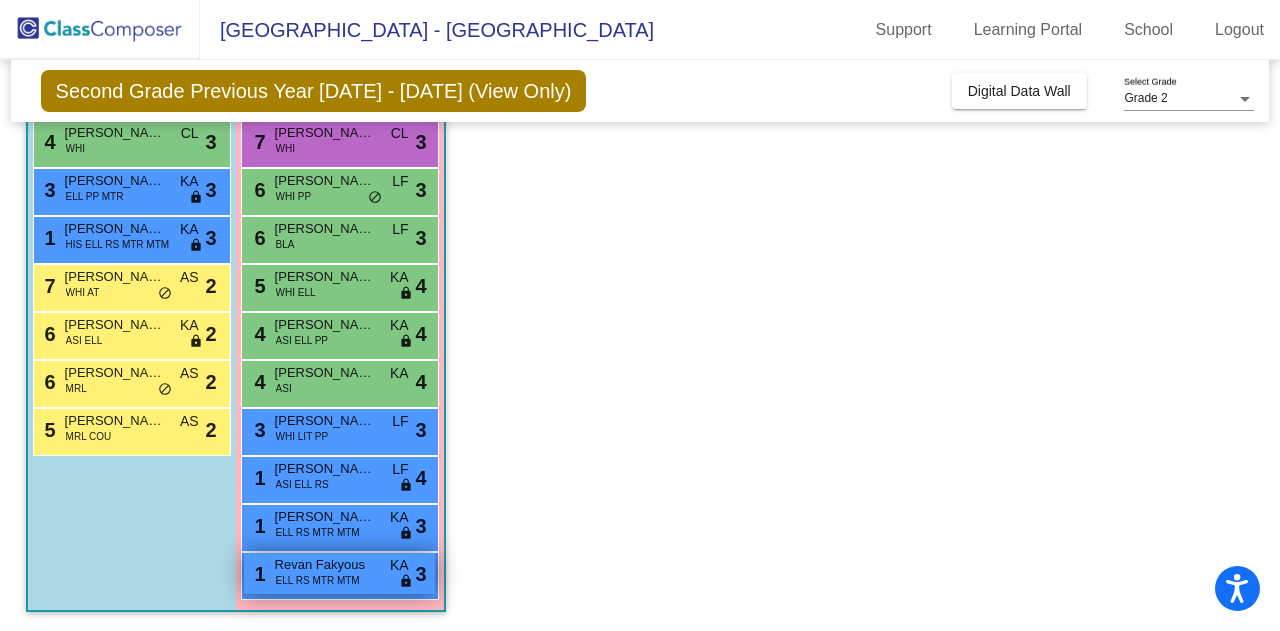 click on "Revan Fakyous" at bounding box center (325, 565) 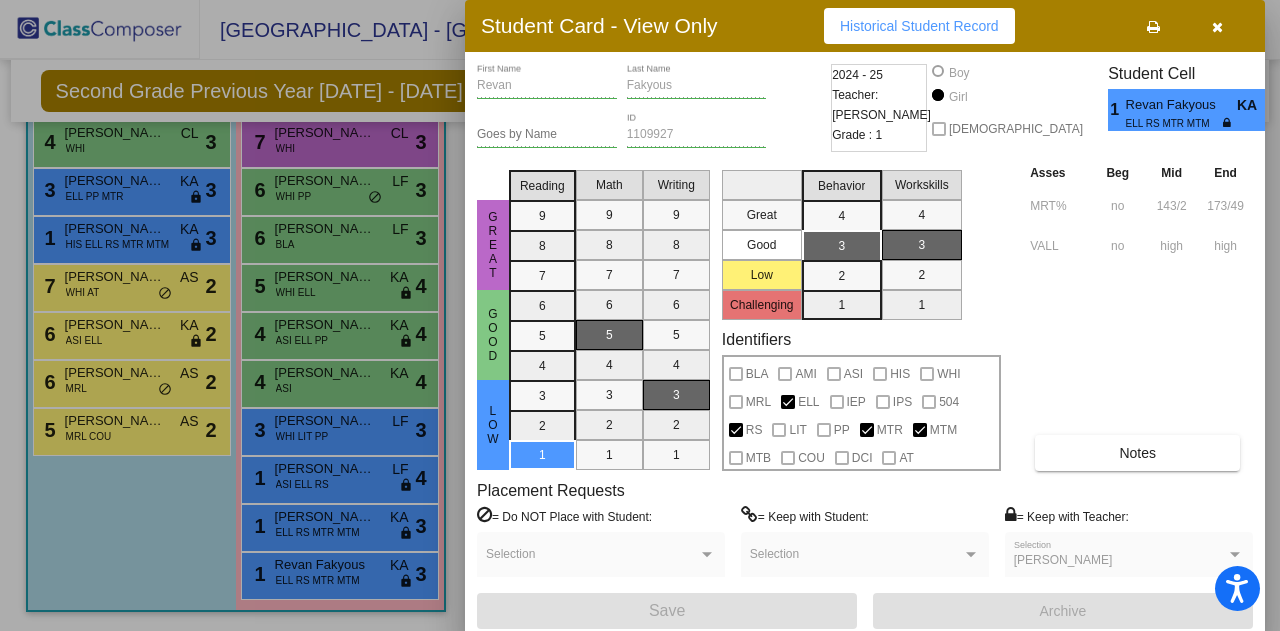 click on "Revan First Name Fakyous Last Name Goes by Name 1109927 ID 2024 - 25 Teacher: [PERSON_NAME] Grade : 1   Boy   Girl   [DEMOGRAPHIC_DATA] Student Cell 1 Revan Fakyous [PERSON_NAME] RS MTR MTM 3  Great   Good   Low  Reading 9 8 7 6 5 4 3 2 1 Math 9 8 7 6 5 4 3 2 1 Writing 9 8 7 6 5 4 3 2 1 Great Good Low Challenging Behavior 4 3 2 1 Workskills 4 3 2 1 Identifiers   BLA   AMI   ASI   HIS   WHI   MRL   ELL   IEP   IPS   504   RS   LIT   PP   MTR   MTM   MTB   COU   DCI   AT Asses Beg Mid End MRT% no 143/2 173/49 VALL no high high  Notes  Placement Requests  = Do NOT Place with Student:   Selection  = Keep with Student:   Selection  = Keep with Teacher: [PERSON_NAME] Selection  Save   Archive" at bounding box center (865, 346) 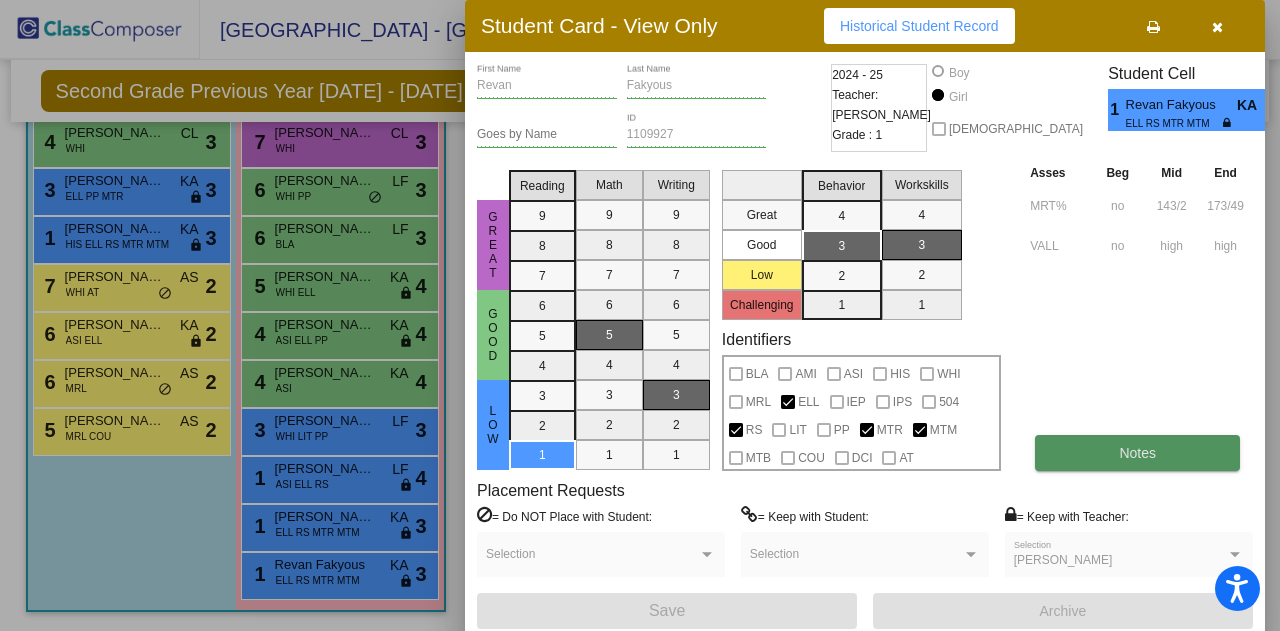 click on "Notes" at bounding box center (1137, 453) 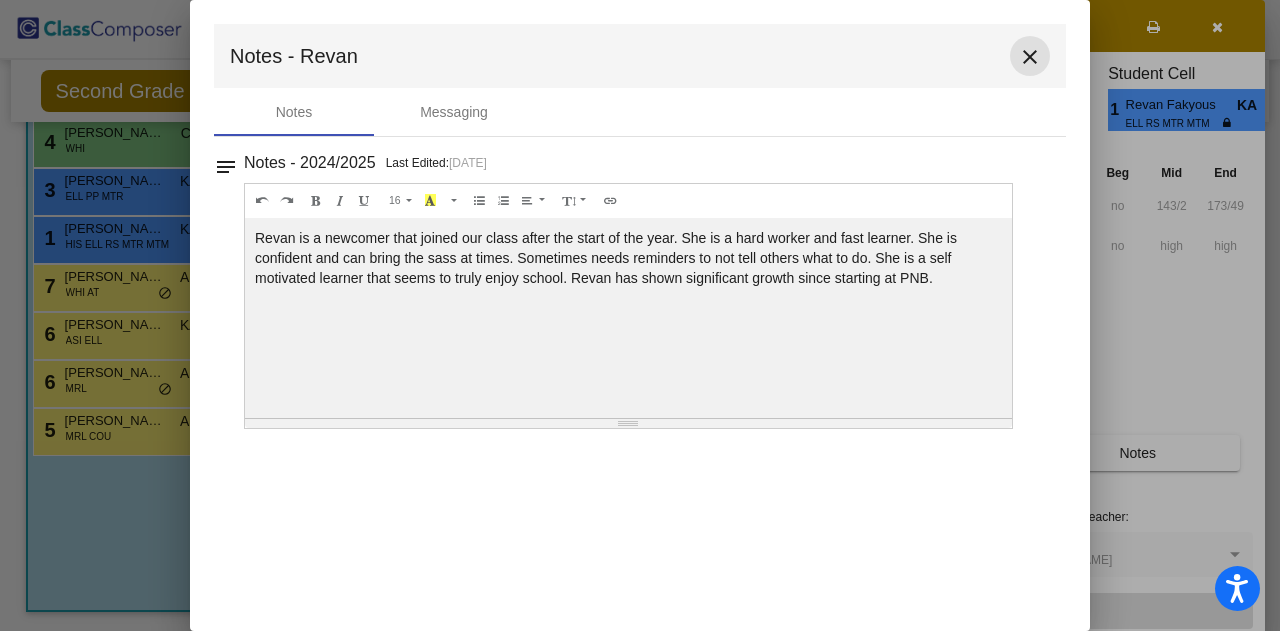 click on "close" at bounding box center (1030, 56) 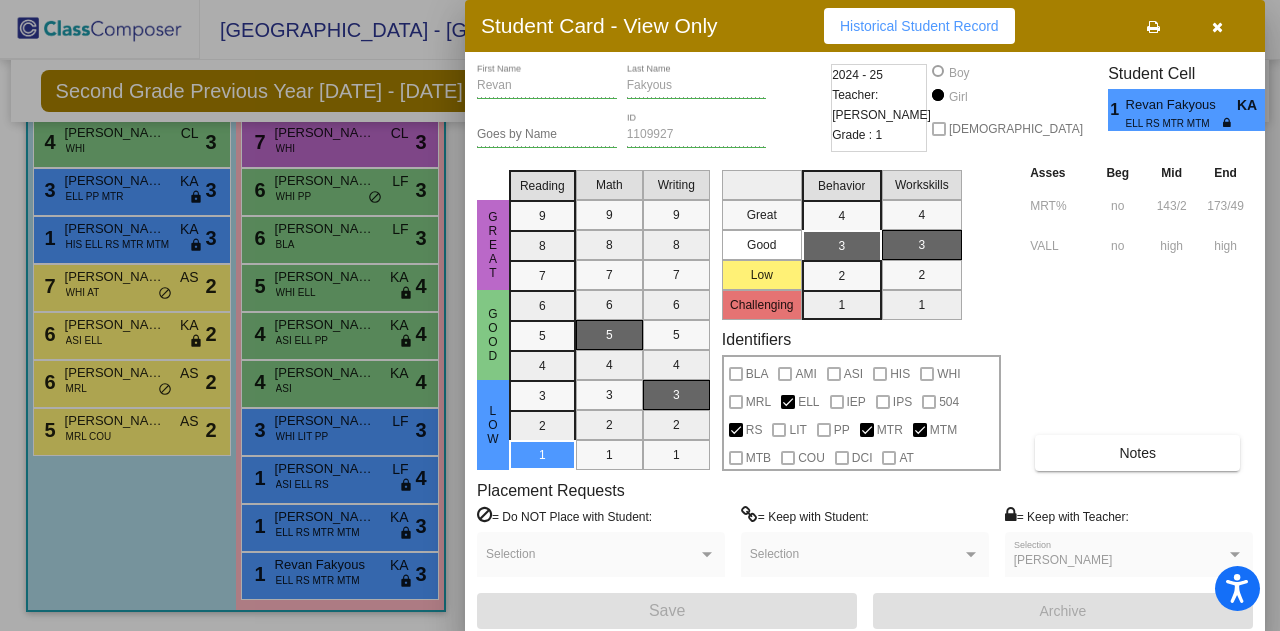 click at bounding box center [640, 315] 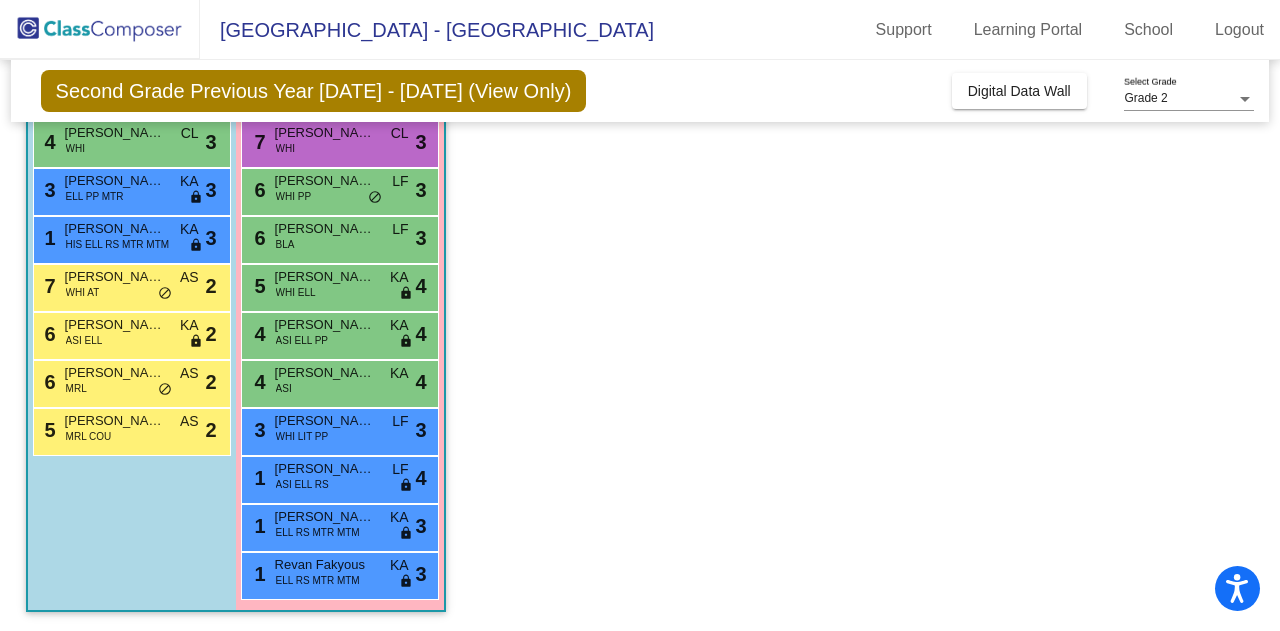 click on "Class 2   - EL (focus)  picture_as_pdf [PERSON_NAME]  Add Student  First Name Last Name Student Id  (Recommended)   Boy   Girl   [DEMOGRAPHIC_DATA] Add Close  Boys : 9  7 [PERSON_NAME] BLA KA lock do_not_disturb_alt 3 5 [PERSON_NAME] HIS WHI AS lock do_not_disturb_alt 3 4 [PERSON_NAME] Jaxson [PERSON_NAME] WHI CL lock do_not_disturb_alt 3 3 [PERSON_NAME] [PERSON_NAME] PP MTR KA lock do_not_disturb_alt 3 1 [PERSON_NAME] HIS ELL RS MTR MTM KA lock do_not_disturb_alt 3 7 [PERSON_NAME] WHI AT AS lock do_not_disturb_alt 2 6 [PERSON_NAME] Mobariz ASI ELL KA lock do_not_disturb_alt 2 6 [PERSON_NAME] MRL AS lock do_not_disturb_alt 2 5 [PERSON_NAME] MRL COU AS lock do_not_disturb_alt 2 Girls: 12 9 [PERSON_NAME] ASI LF lock do_not_disturb_alt 4 8 Sahasra [PERSON_NAME] ASI AS lock do_not_disturb_alt 4 7 [PERSON_NAME] WHI CL lock do_not_disturb_alt 3 6 [PERSON_NAME] WHI PP LF lock do_not_disturb_alt 3 6 [PERSON_NAME] BLA LF lock do_not_disturb_alt 3 5 [PERSON_NAME] WHI [PERSON_NAME] lock do_not_disturb_alt 4 4 Chali Zeng ASI ELL PP KA lock 4 4 ASI KA" 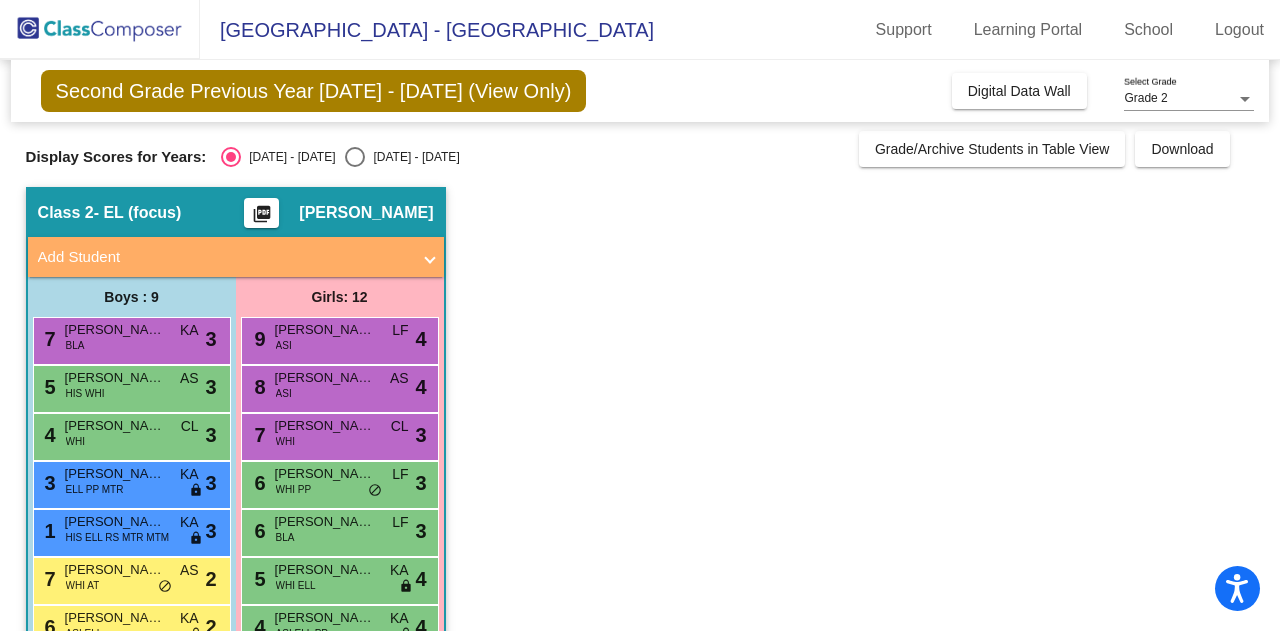 scroll, scrollTop: 0, scrollLeft: 0, axis: both 